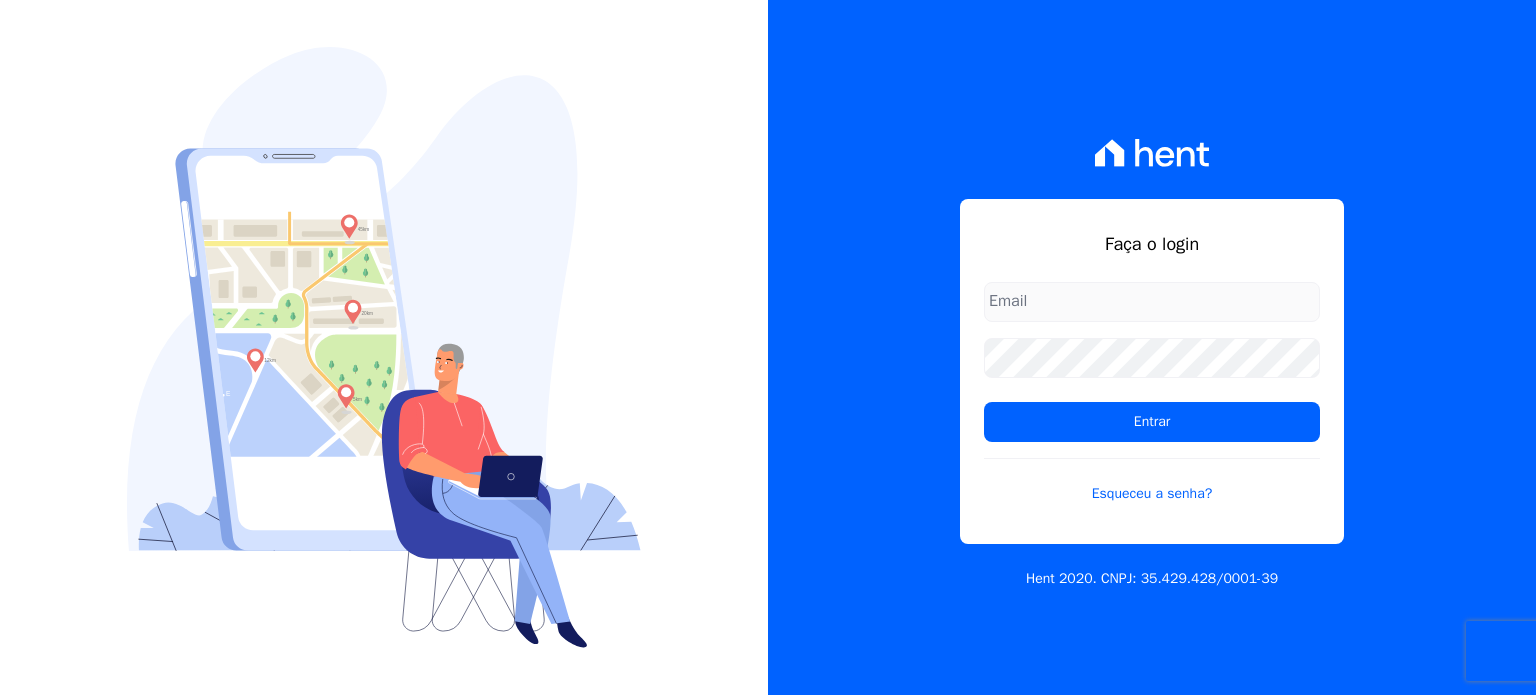 scroll, scrollTop: 0, scrollLeft: 0, axis: both 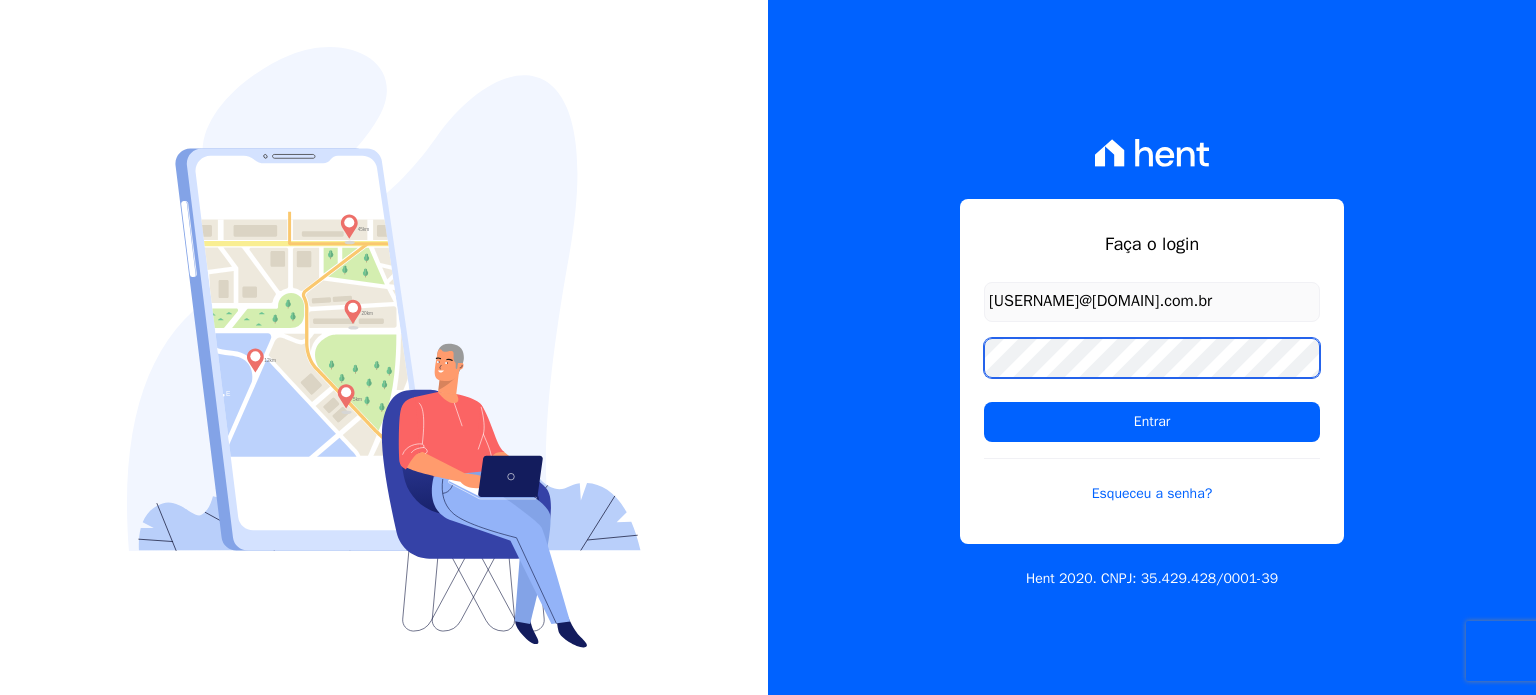 click on "Entrar" at bounding box center [1152, 422] 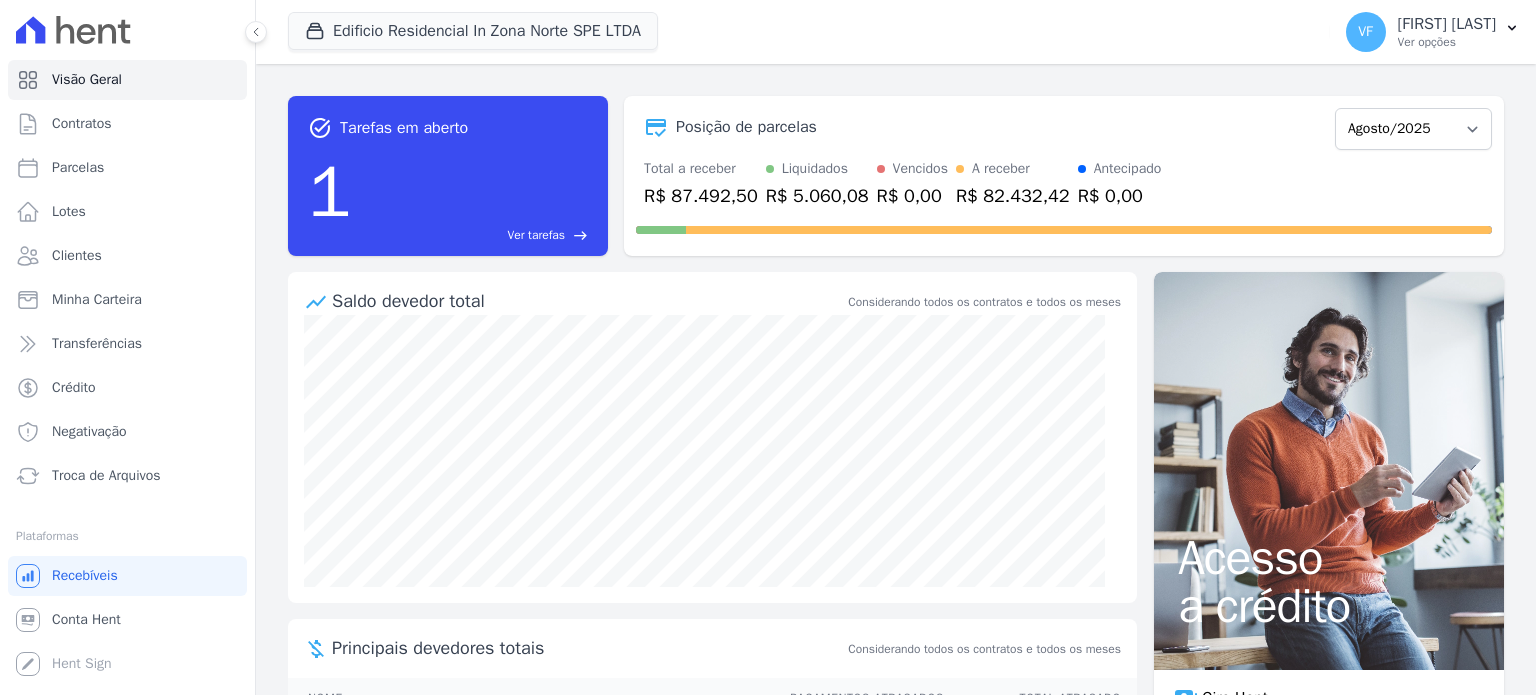 scroll, scrollTop: 0, scrollLeft: 0, axis: both 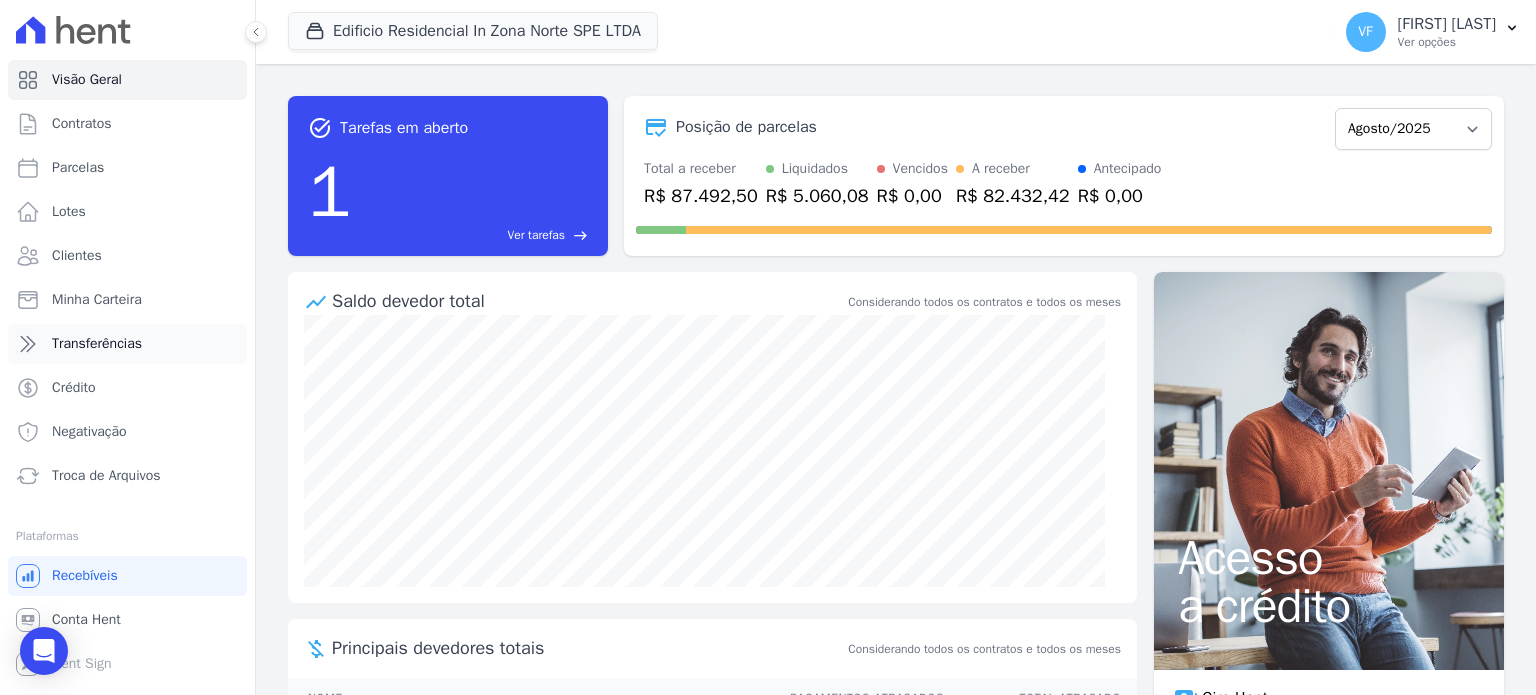 click on "Transferências" at bounding box center (97, 344) 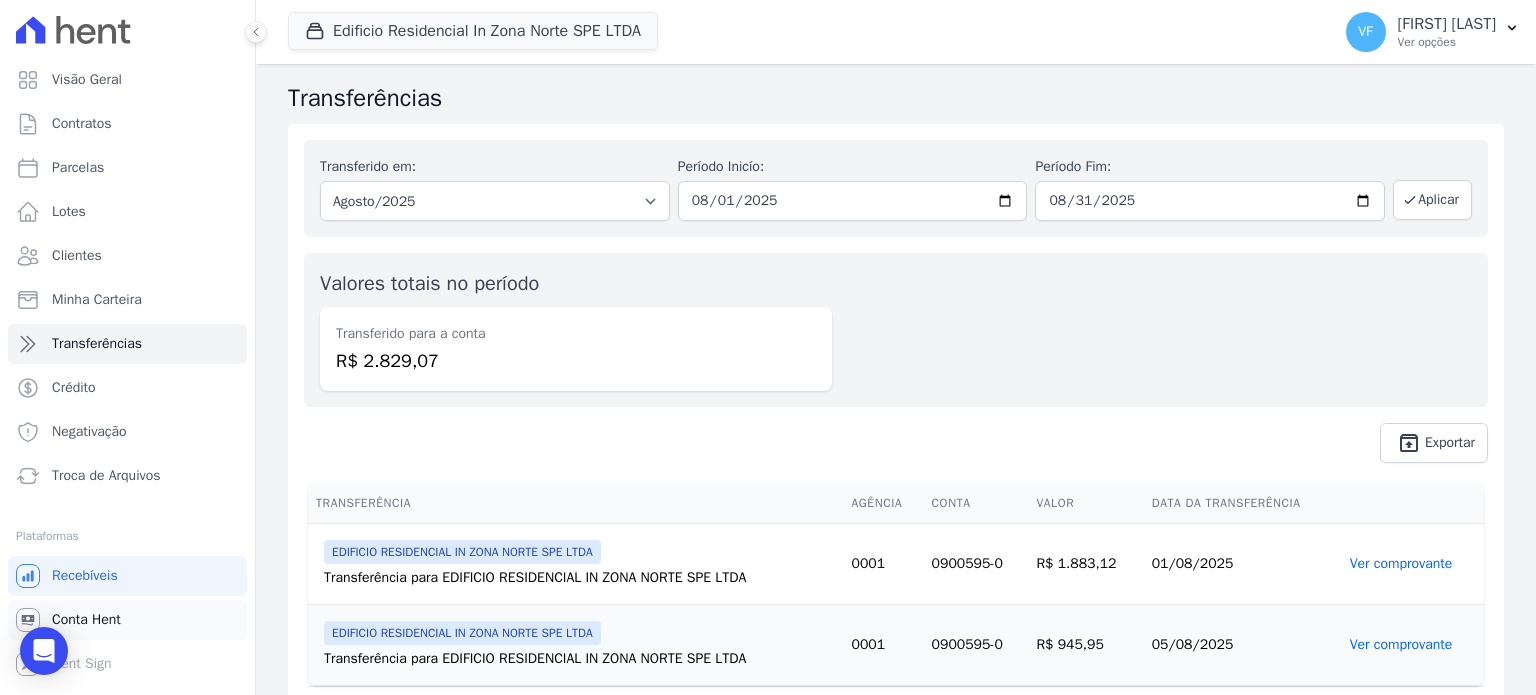 click on "Conta Hent" at bounding box center (127, 620) 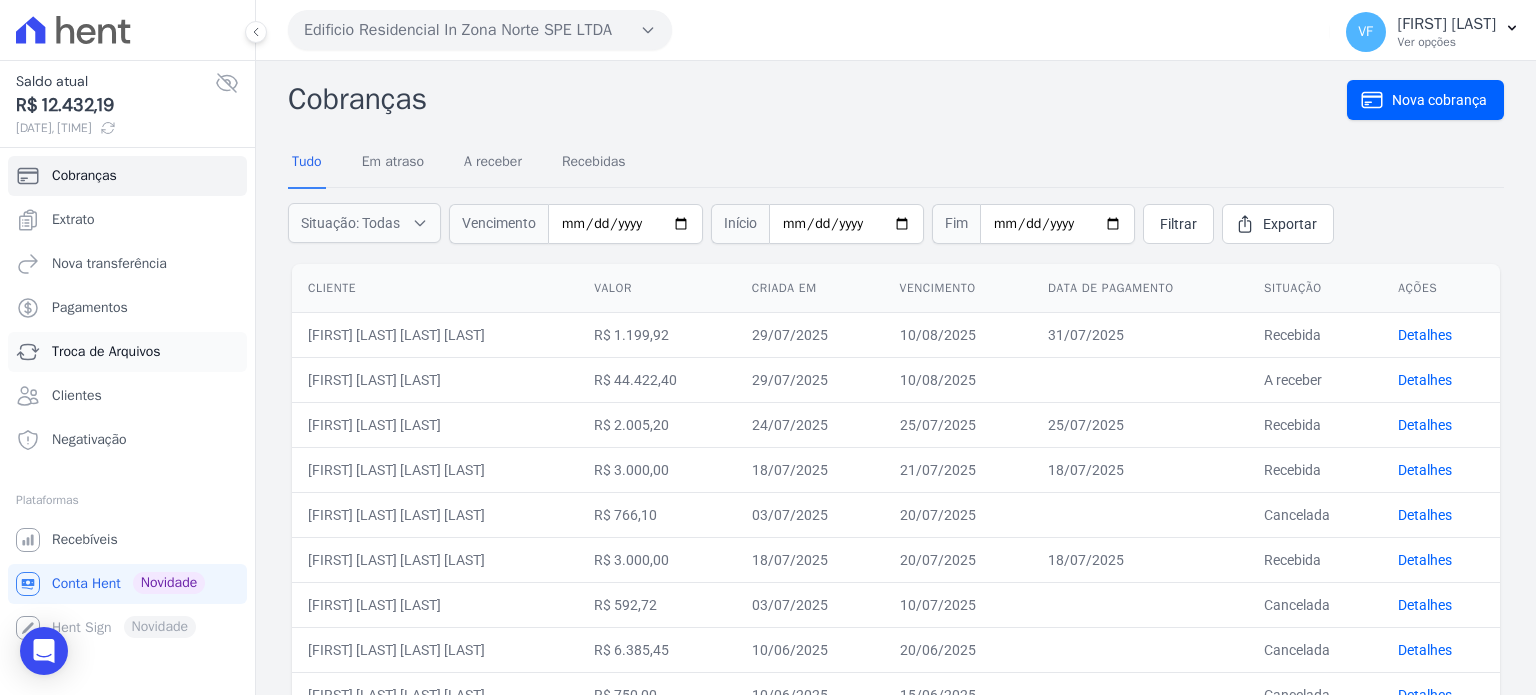 click on "Troca de Arquivos" at bounding box center [106, 352] 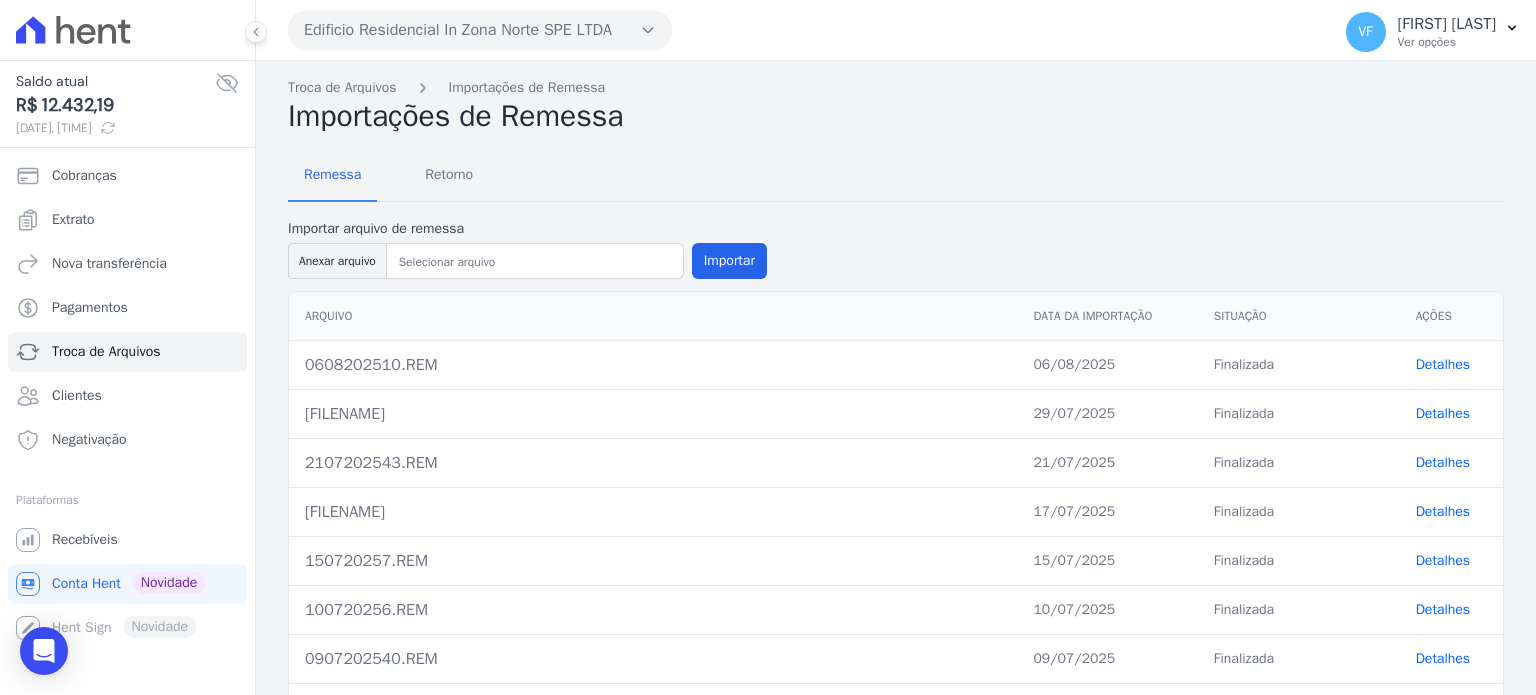 scroll, scrollTop: 0, scrollLeft: 0, axis: both 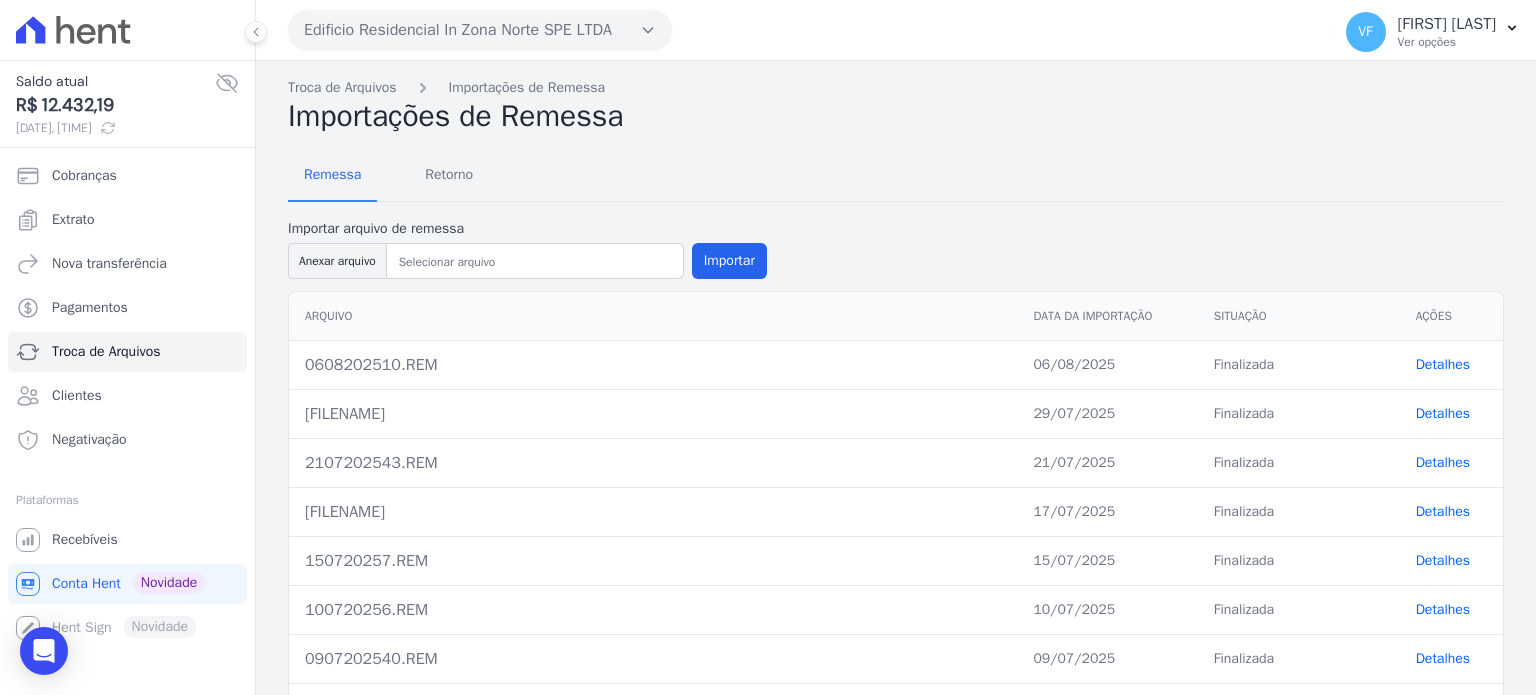 click on "Edificio Residencial In Zona Norte SPE LTDA" at bounding box center [480, 30] 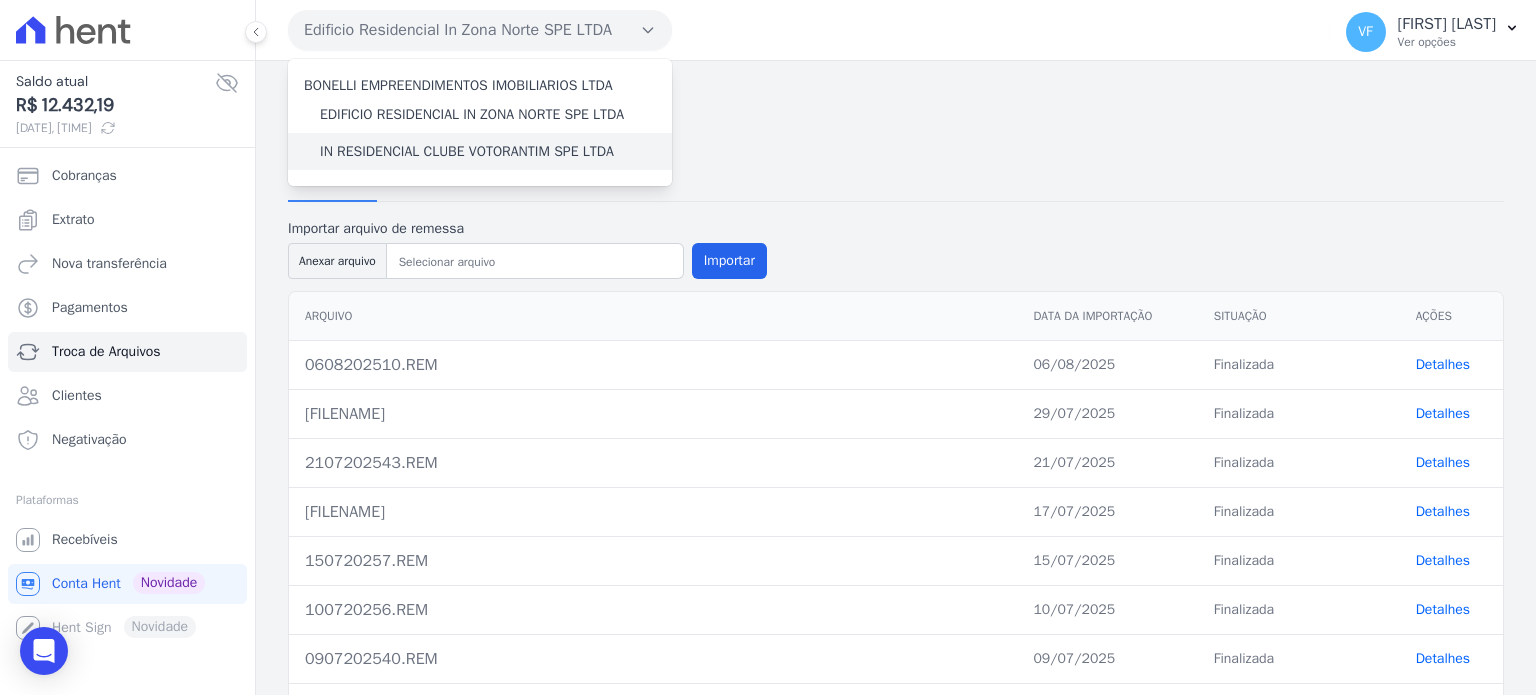 click on "IN RESIDENCIAL CLUBE VOTORANTIM SPE LTDA" at bounding box center (467, 151) 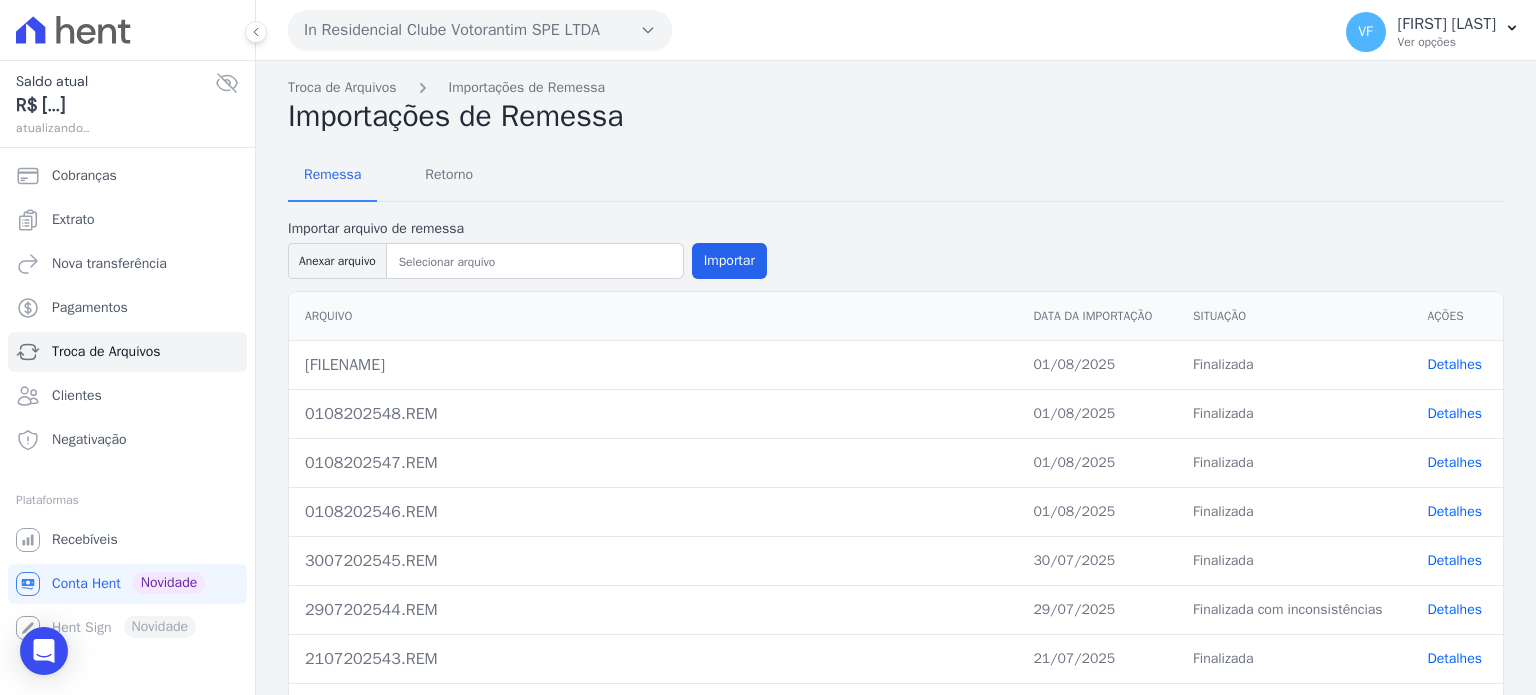 click on "Detalhes" at bounding box center [1454, 560] 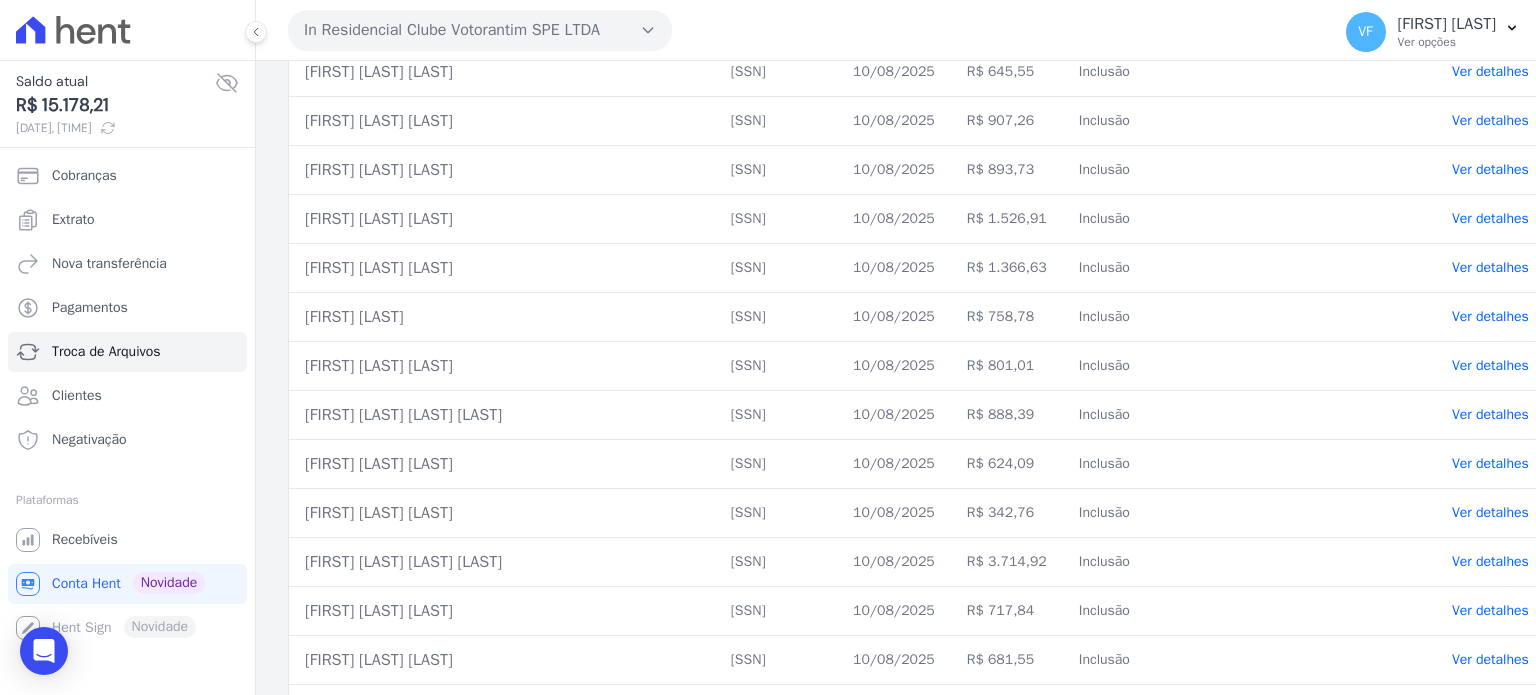 scroll, scrollTop: 2400, scrollLeft: 0, axis: vertical 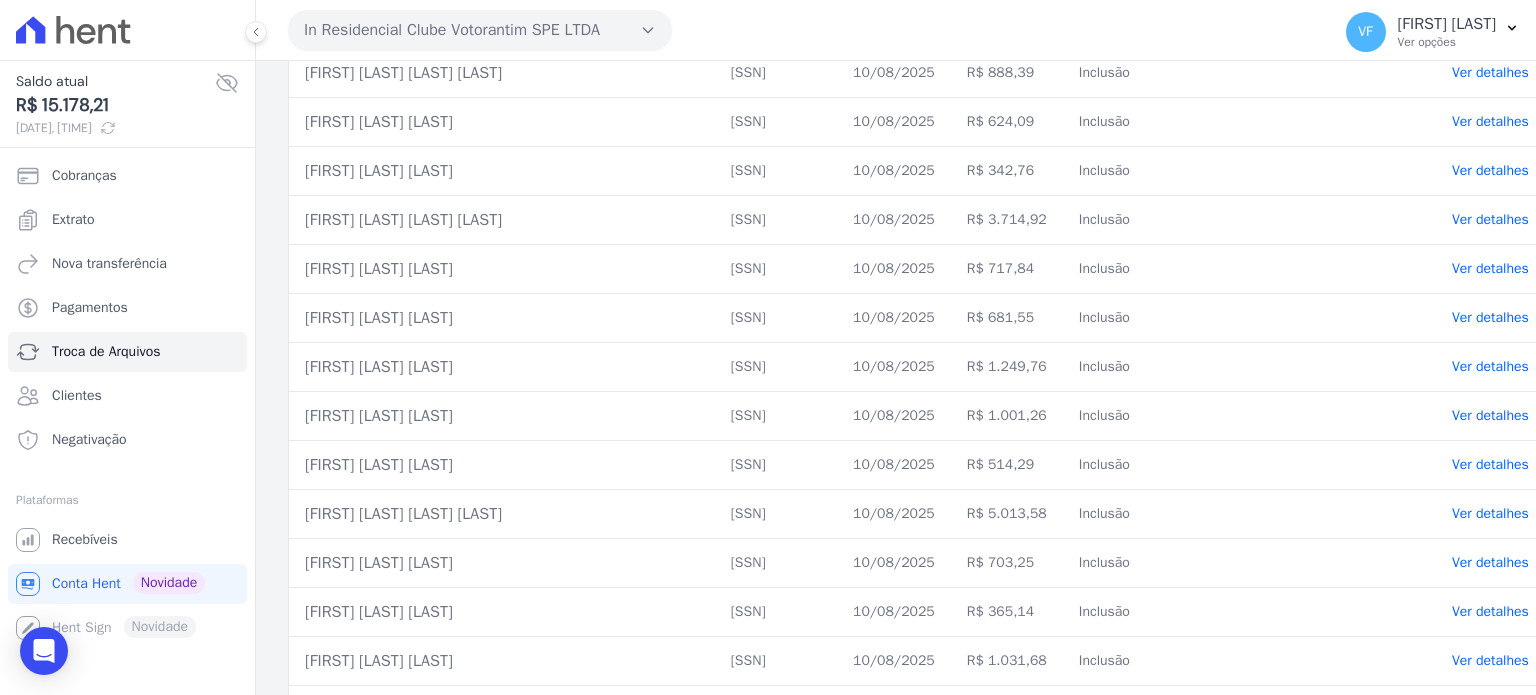 click on "Ver detalhes" at bounding box center [1490, 317] 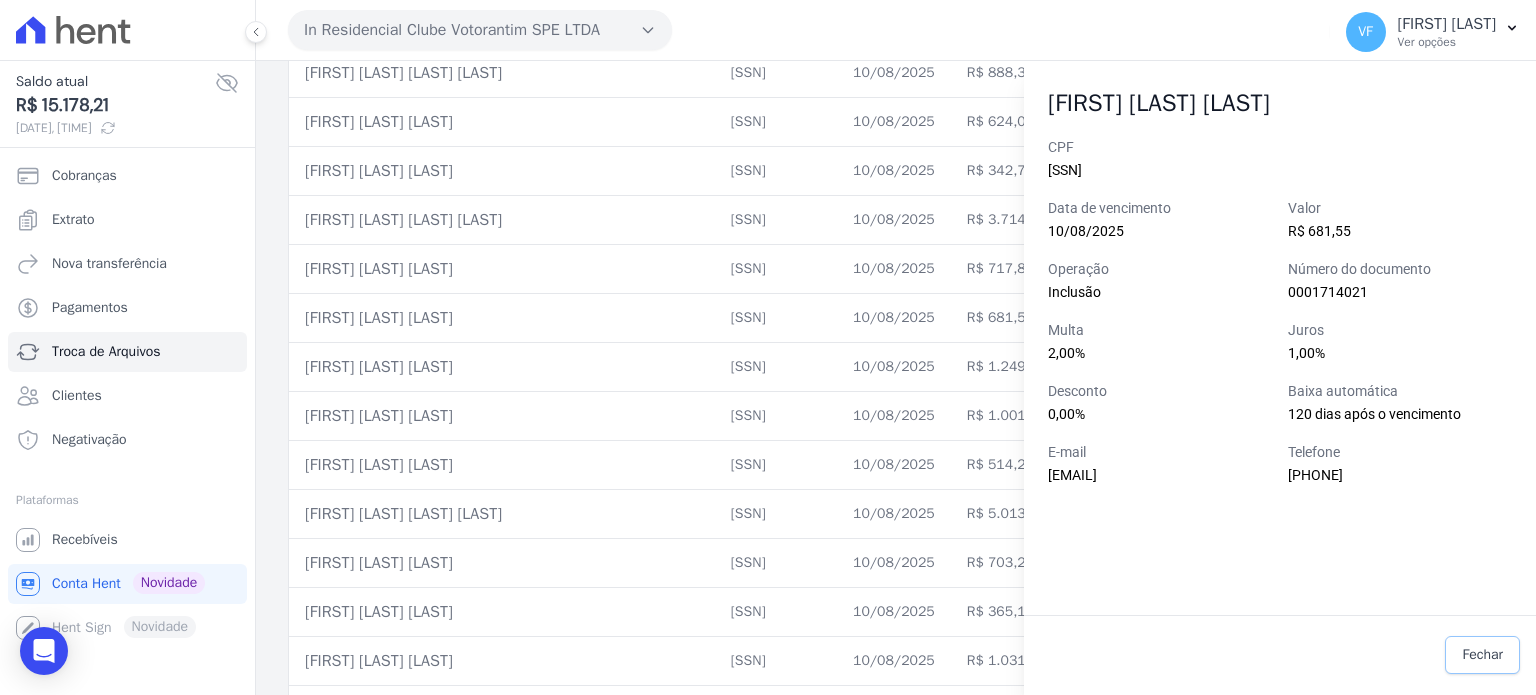 click on "Fechar" at bounding box center [1482, 655] 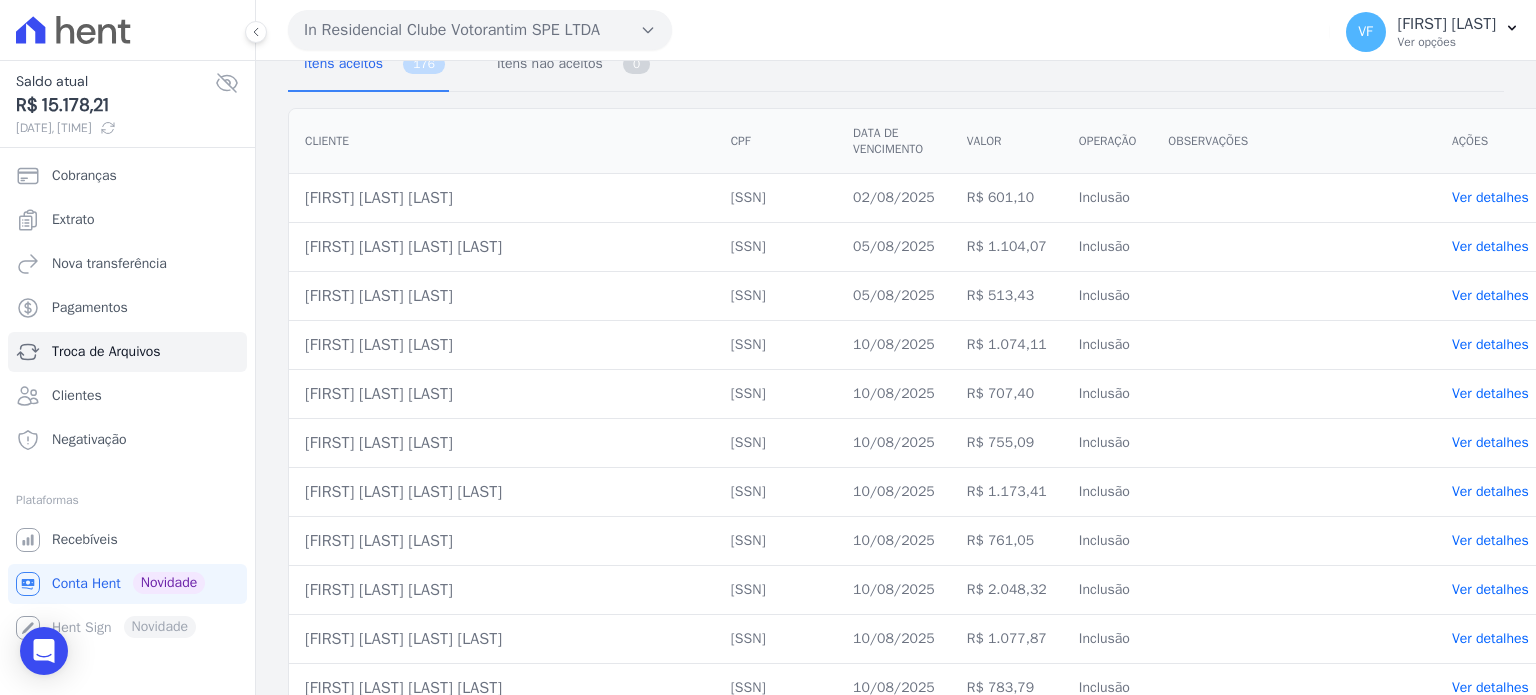 scroll, scrollTop: 0, scrollLeft: 0, axis: both 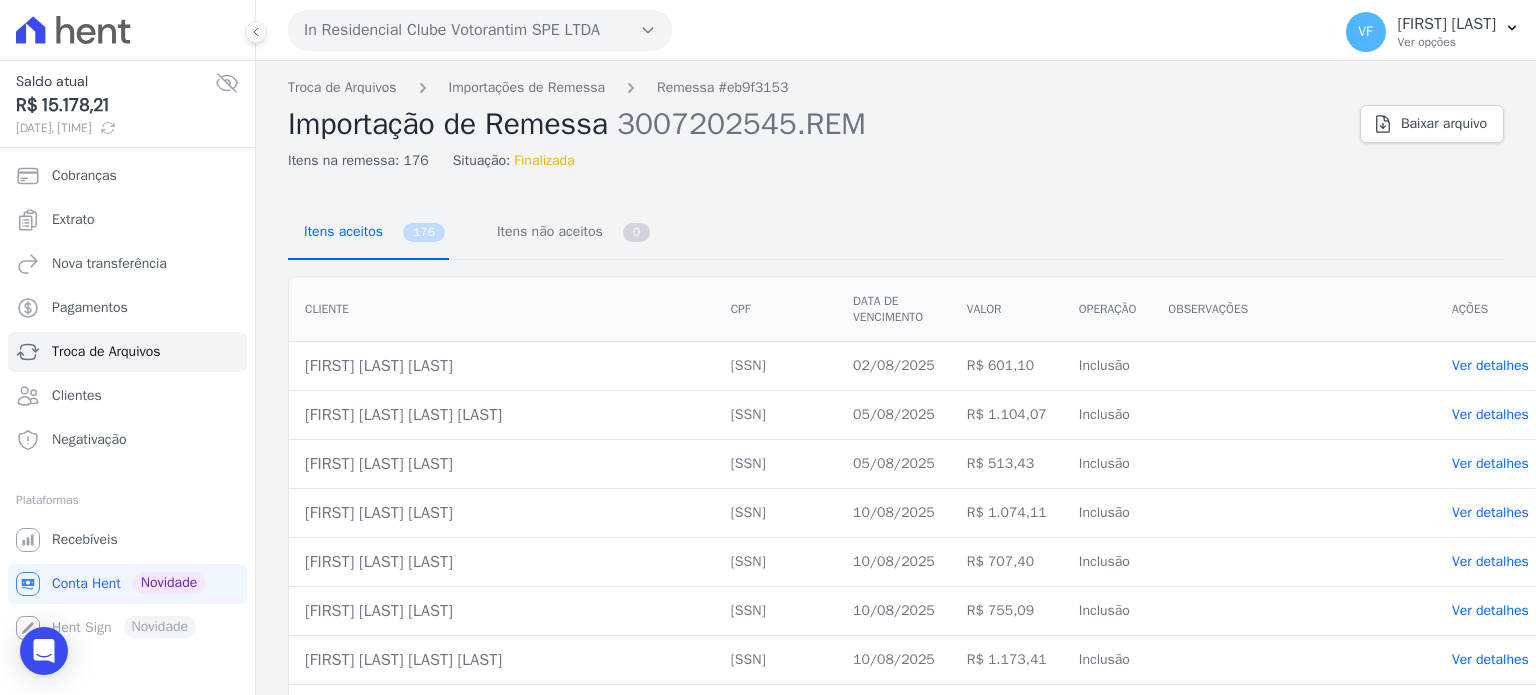 click on "Itens aceitos" at bounding box center [339, 231] 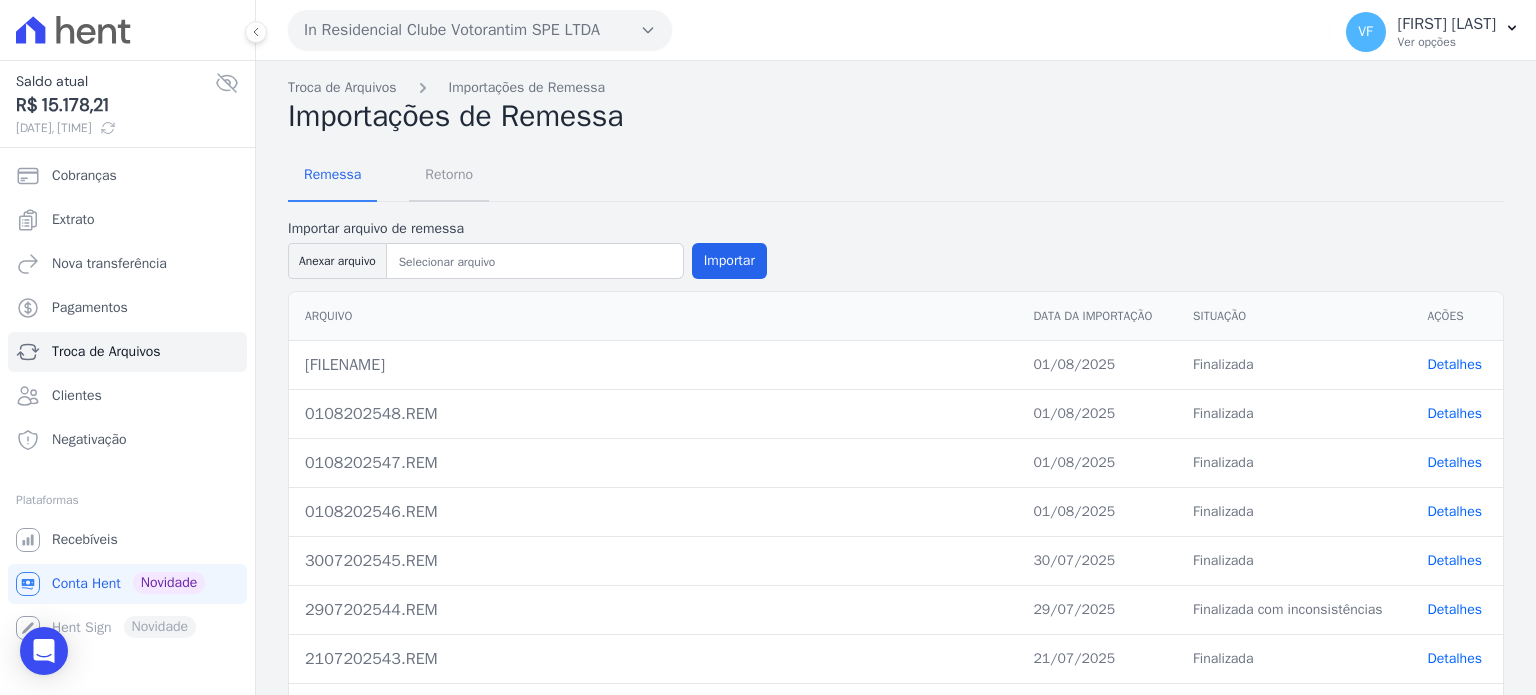 click on "Retorno" at bounding box center (449, 174) 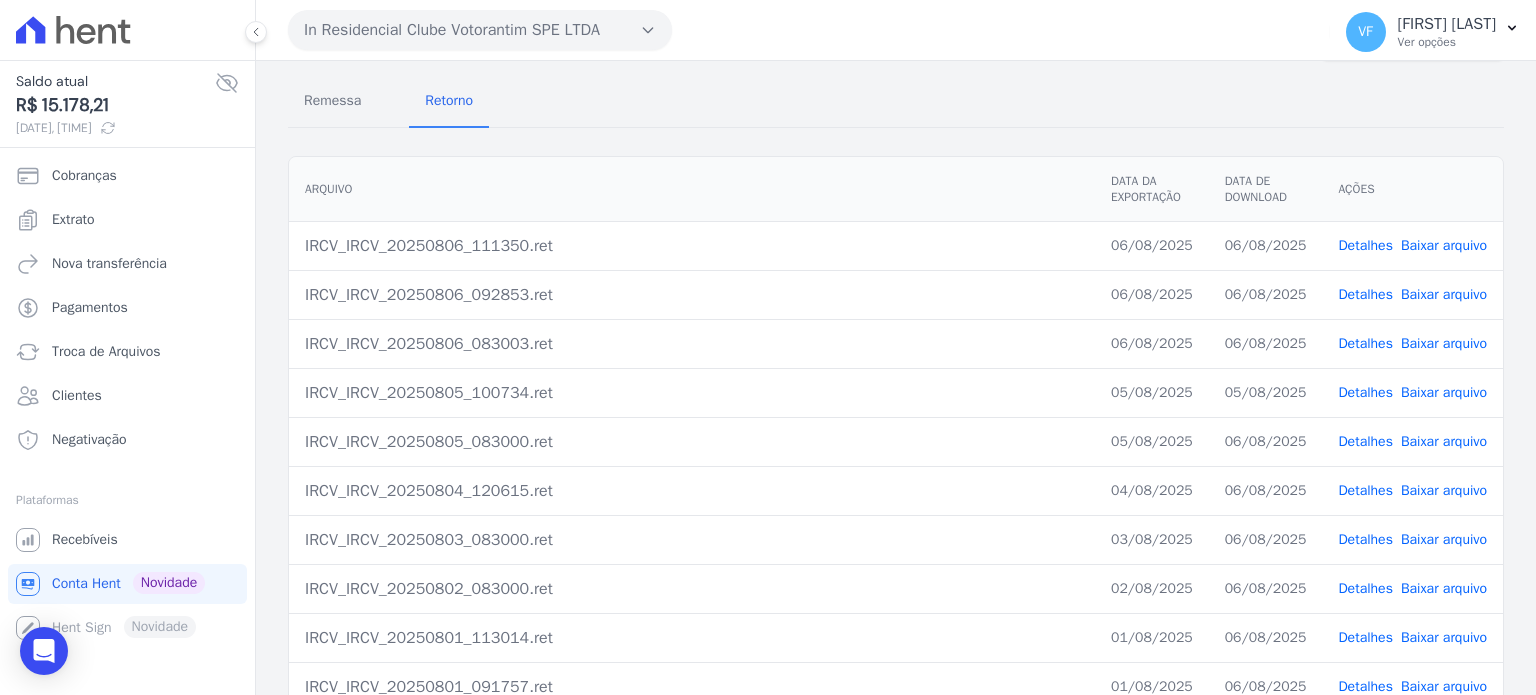 scroll, scrollTop: 183, scrollLeft: 0, axis: vertical 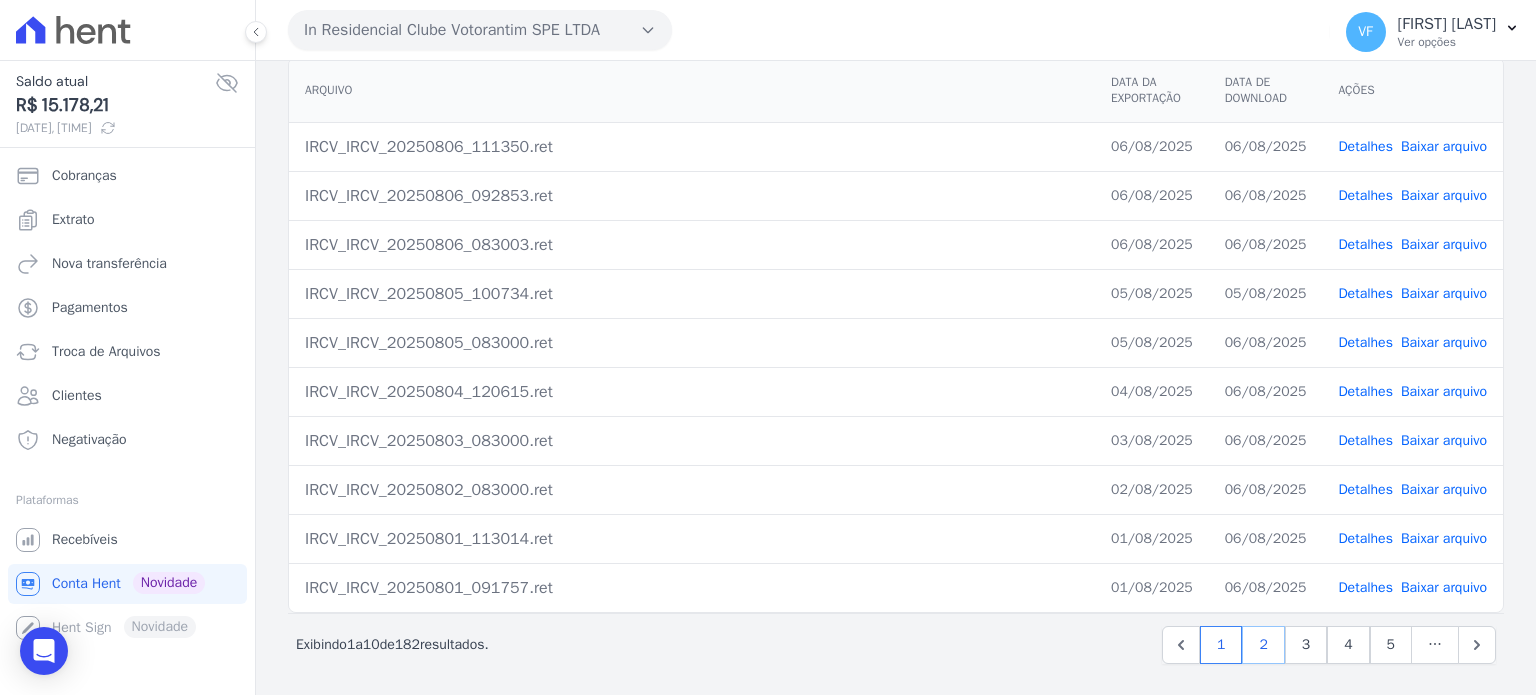 click on "2" at bounding box center [1263, 645] 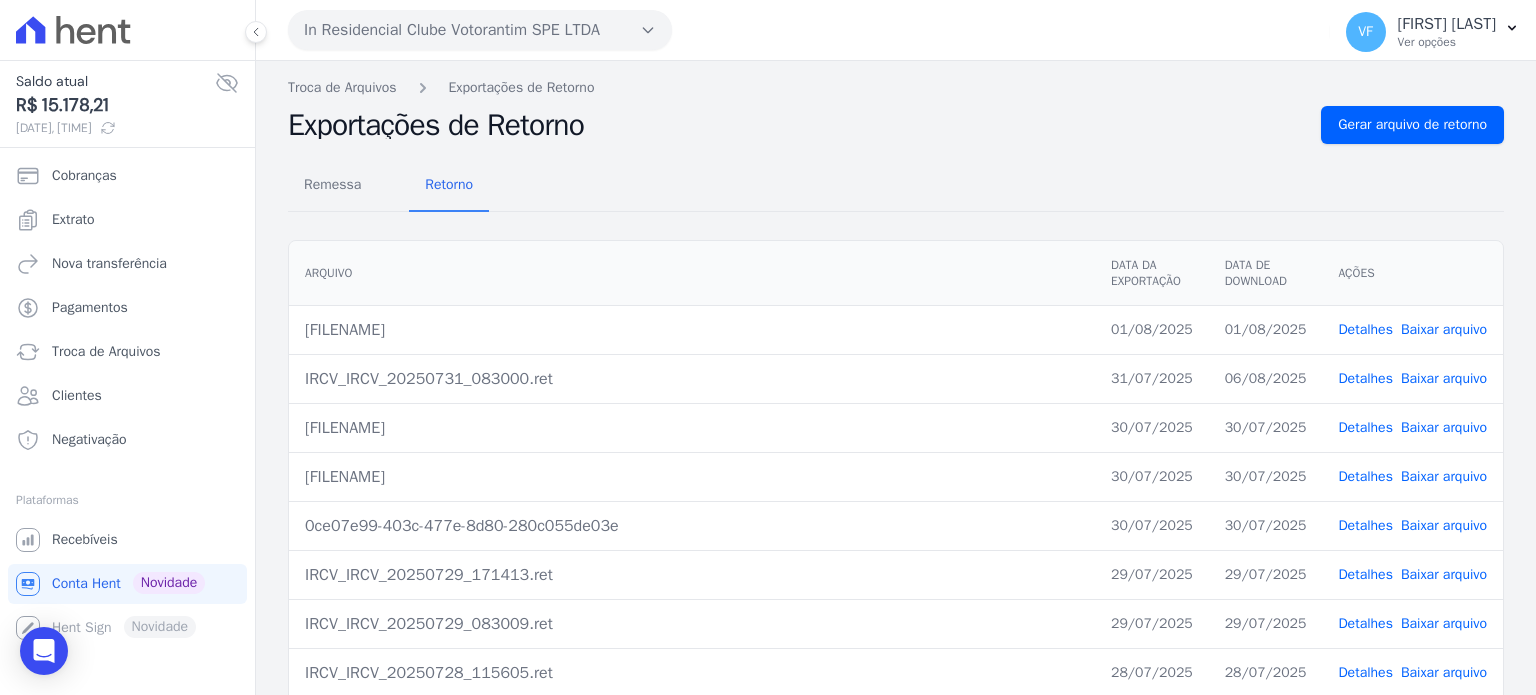 click on "Detalhes" at bounding box center (1365, 525) 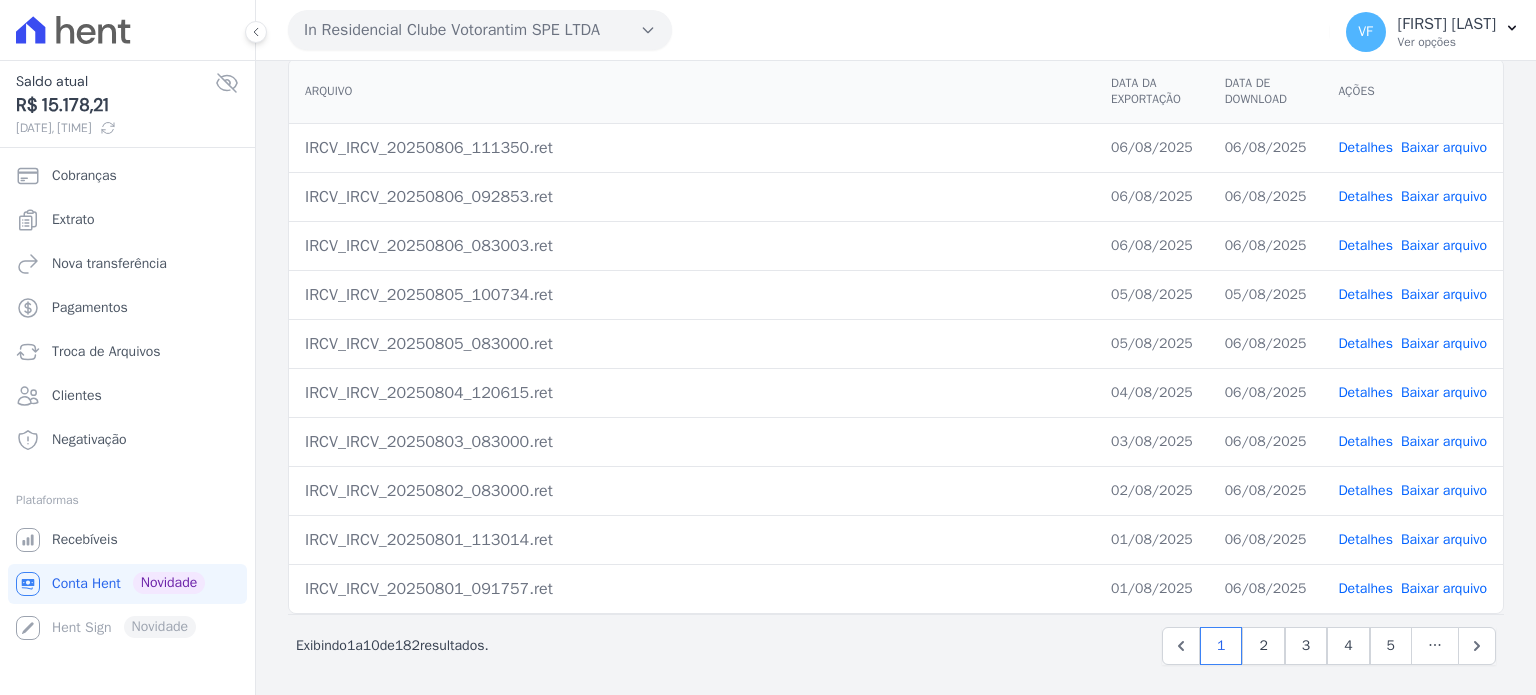 scroll, scrollTop: 313, scrollLeft: 0, axis: vertical 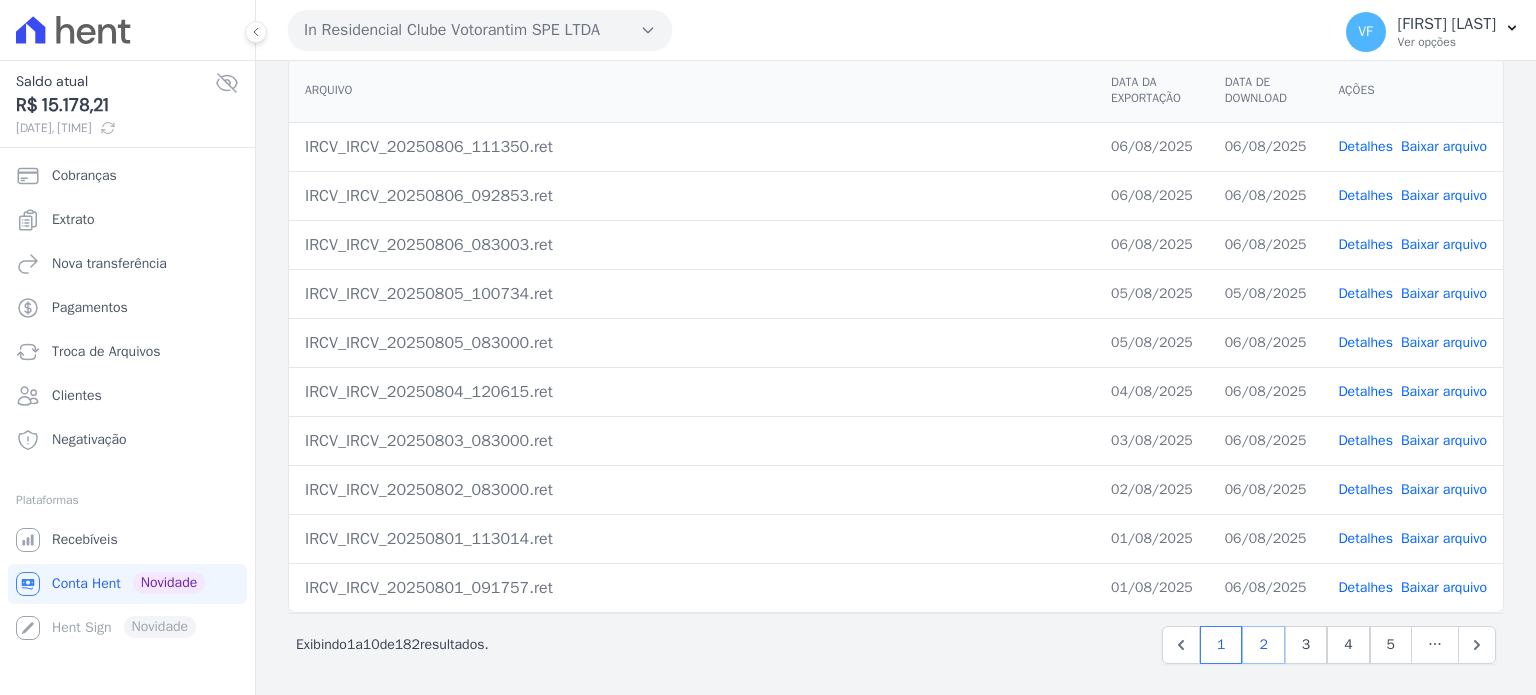 click on "2" at bounding box center [1263, 645] 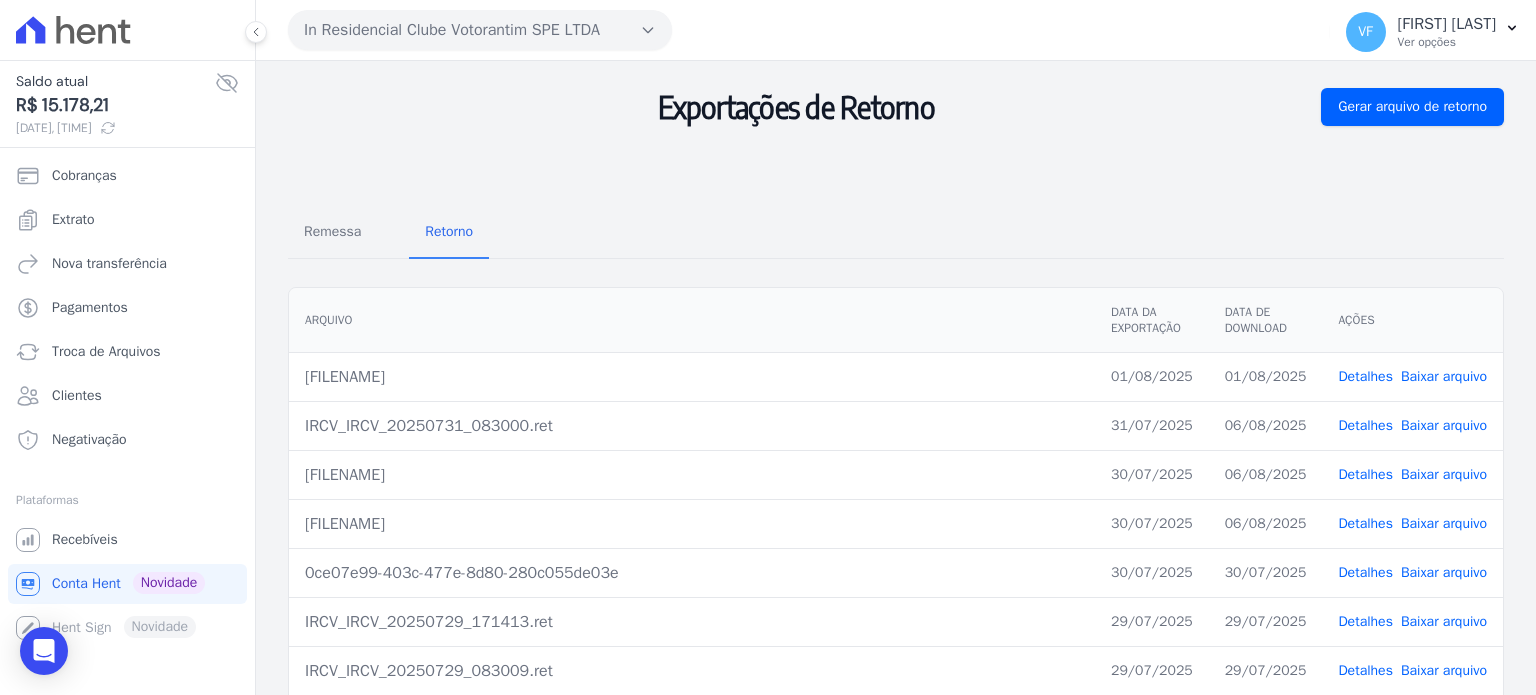 scroll, scrollTop: 200, scrollLeft: 0, axis: vertical 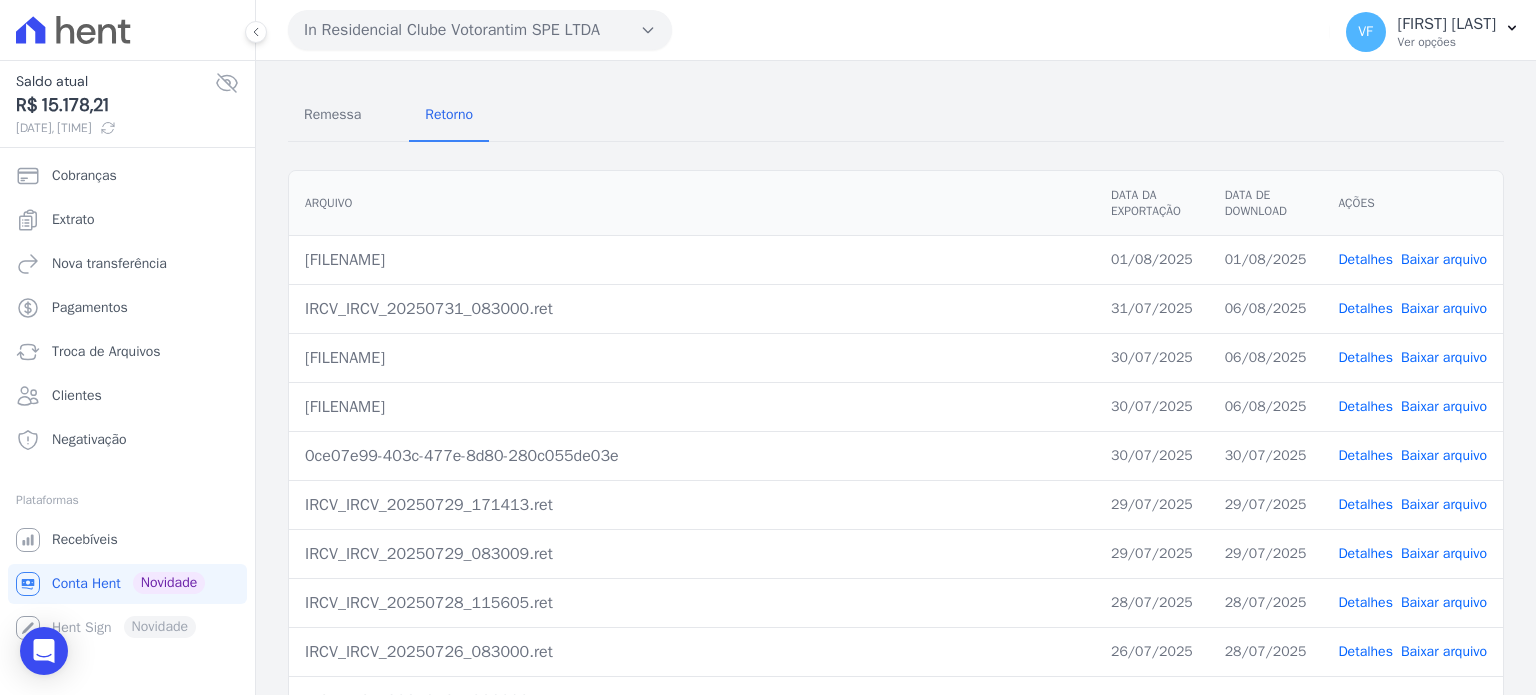 click on "Baixar arquivo" at bounding box center (1444, 455) 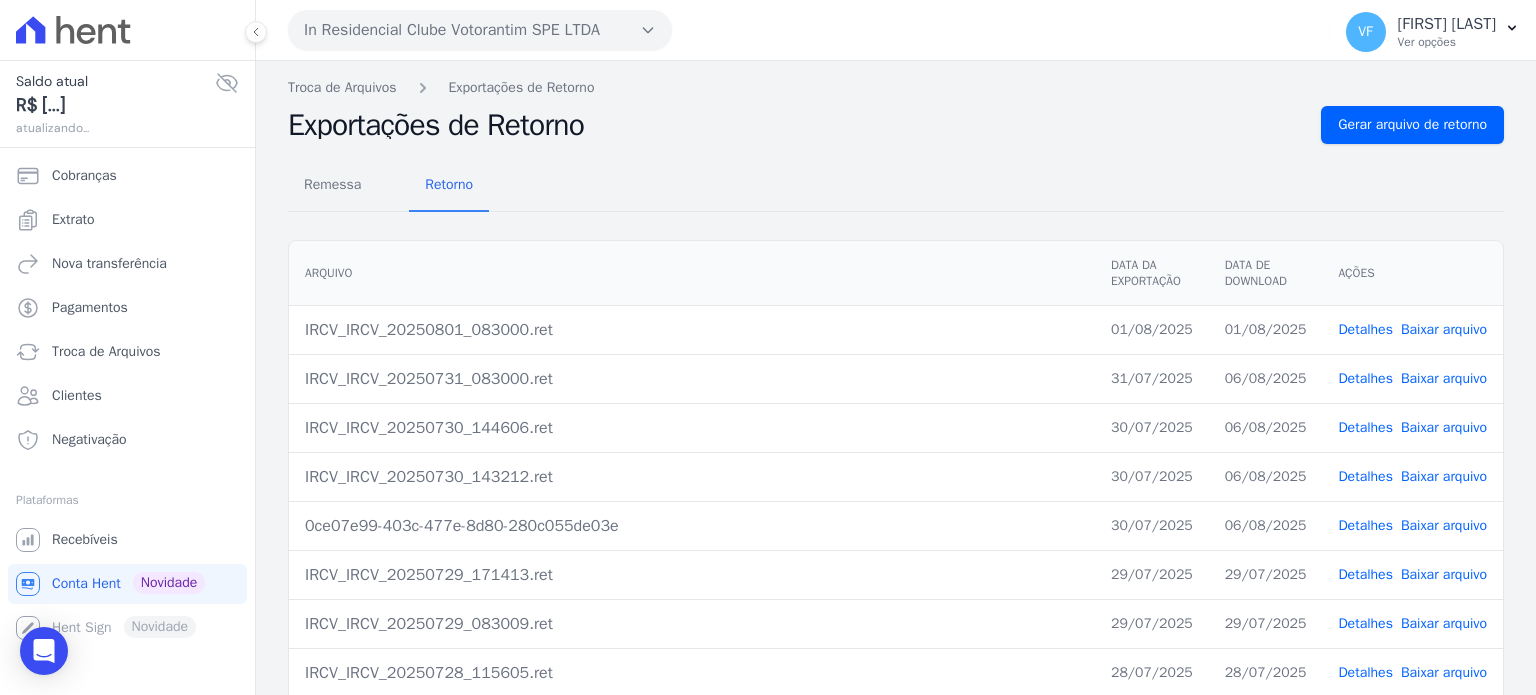 scroll, scrollTop: 0, scrollLeft: 0, axis: both 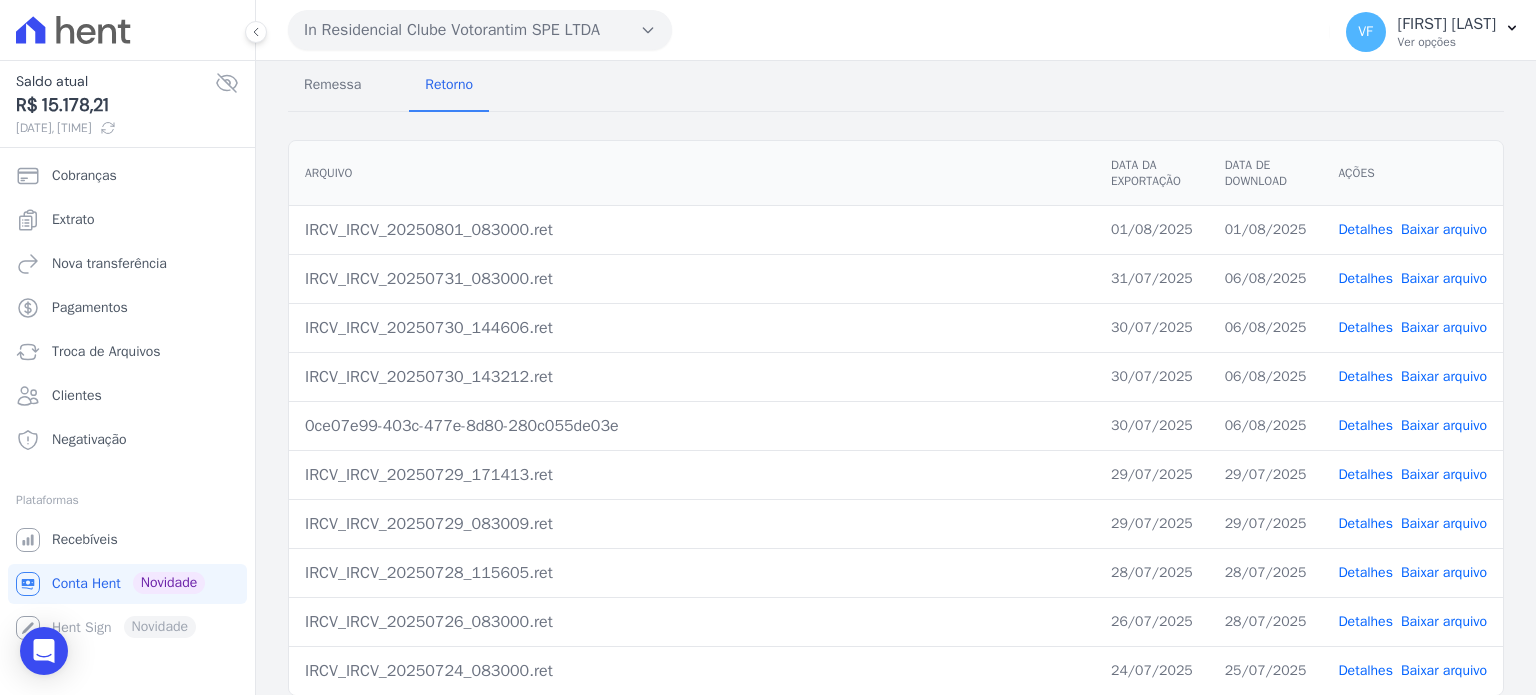 click on "30/07/2025" at bounding box center [1152, 425] 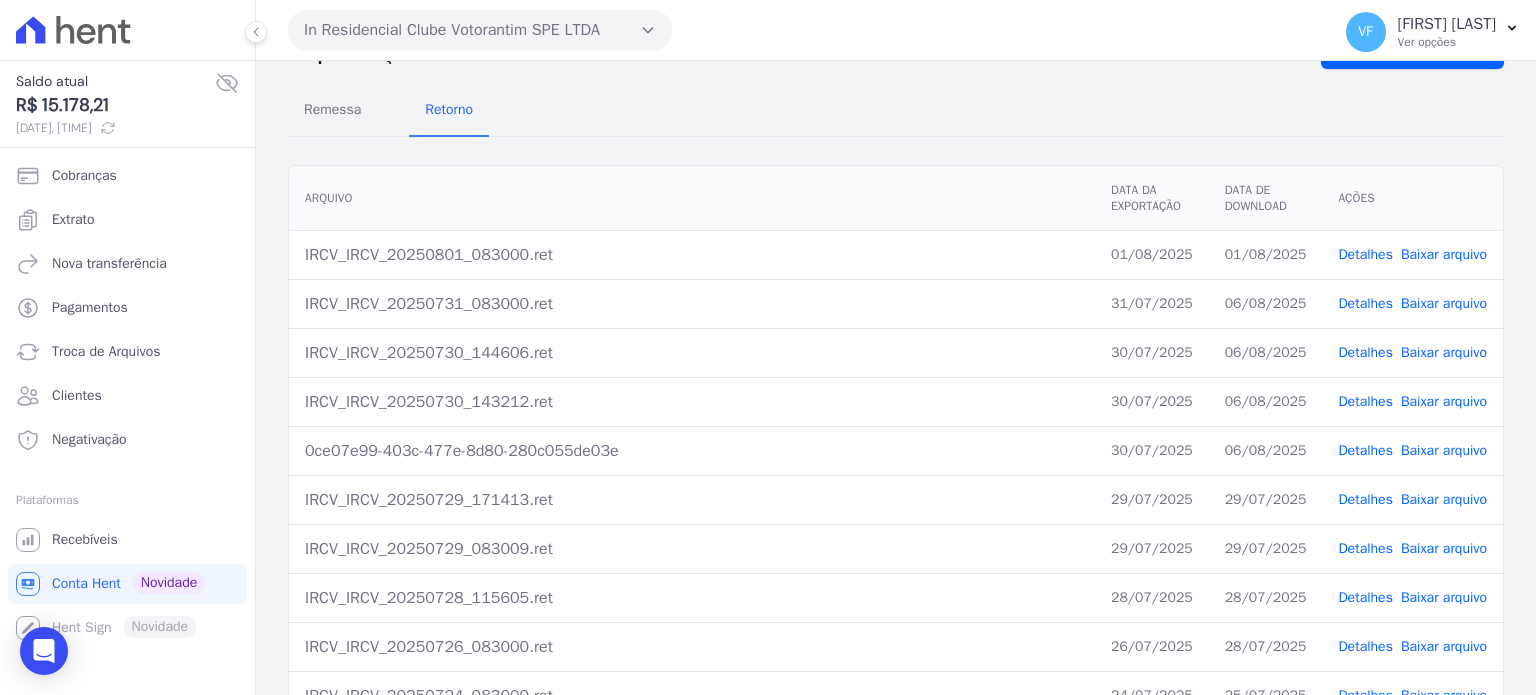 scroll, scrollTop: 183, scrollLeft: 0, axis: vertical 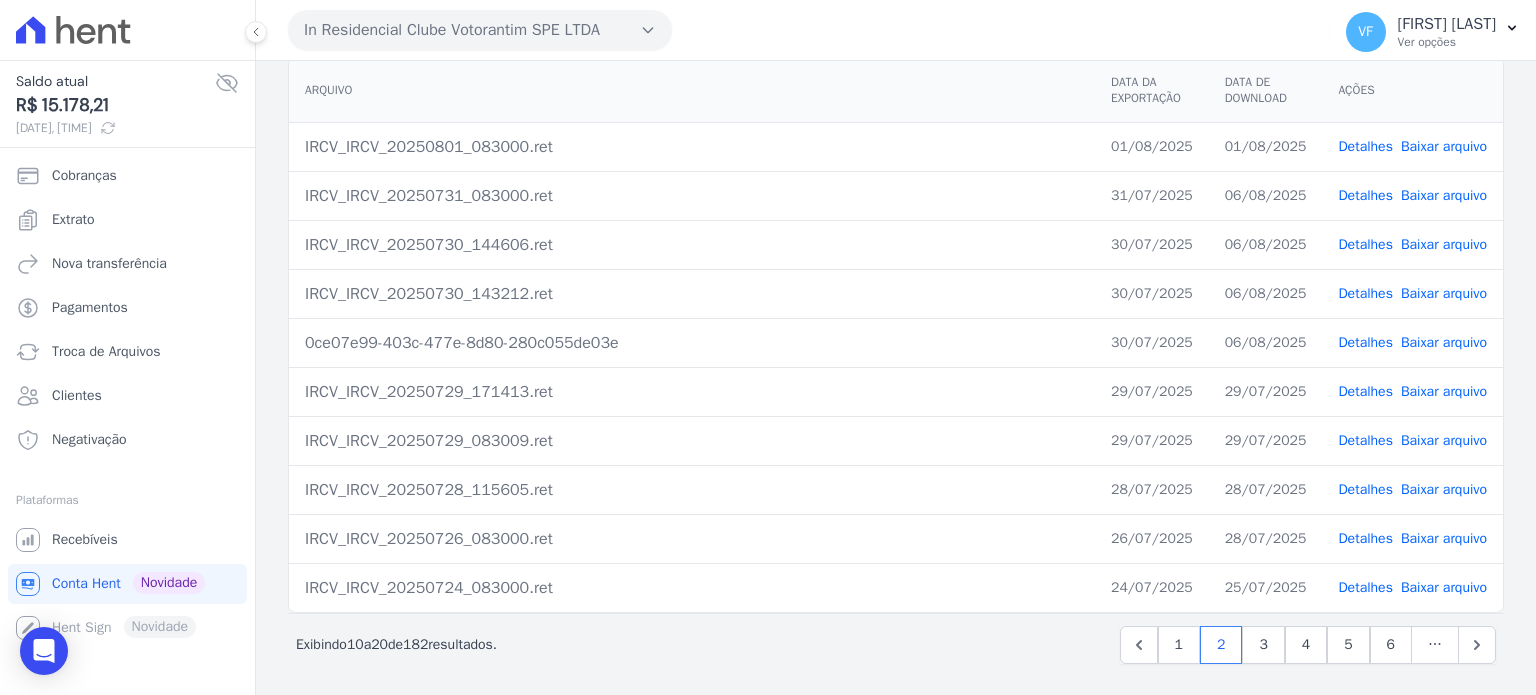 click on "30/07/2025" at bounding box center (1152, 342) 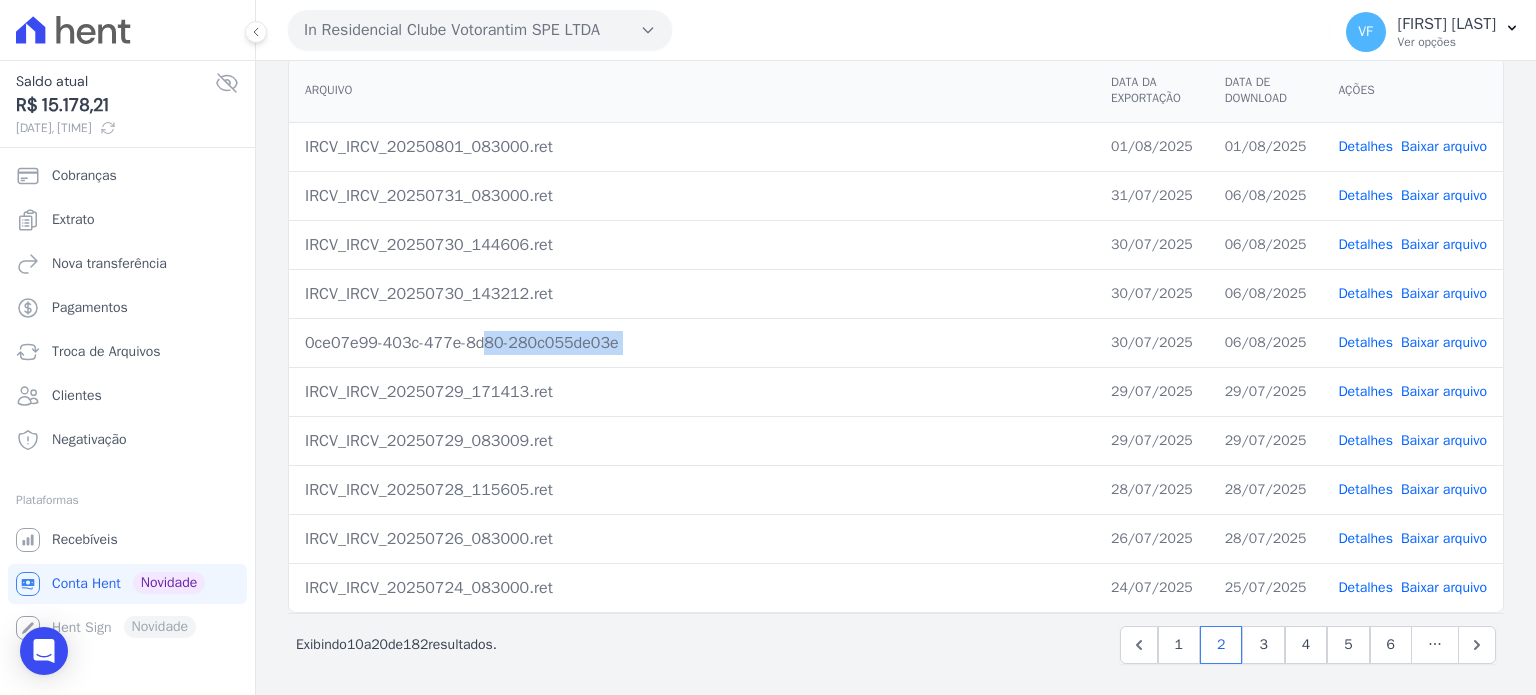 click on "0ce07e99-403c-477e-8d80-280c055de03e" at bounding box center (692, 343) 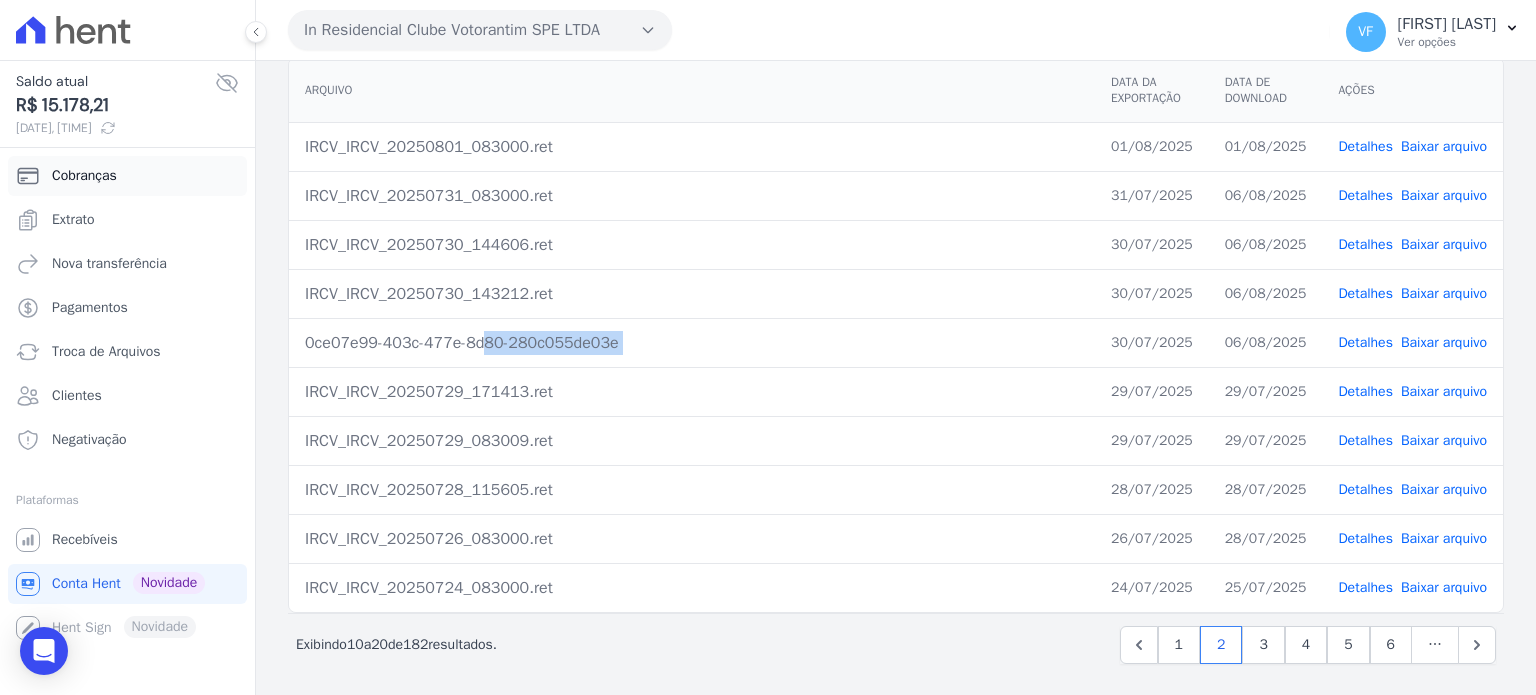 click on "Cobranças" at bounding box center [84, 176] 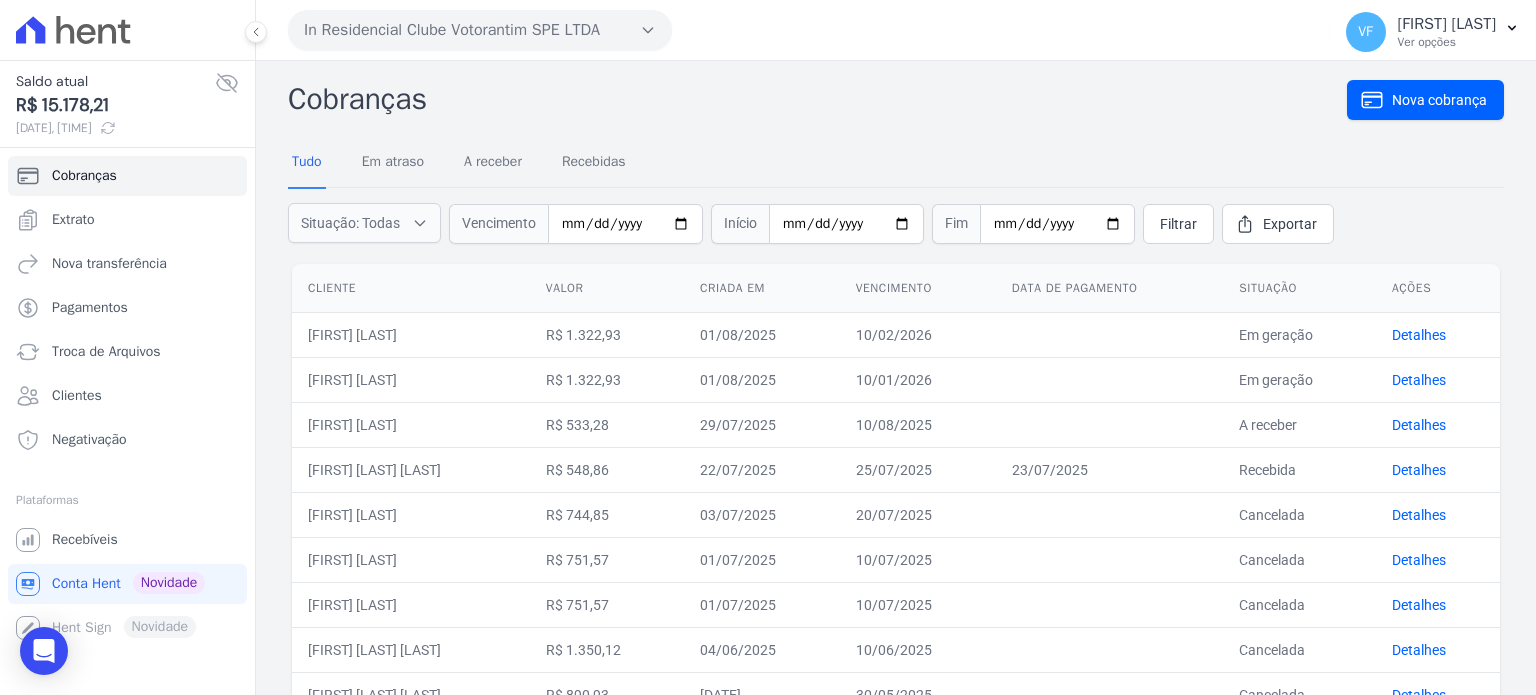 scroll, scrollTop: 128, scrollLeft: 0, axis: vertical 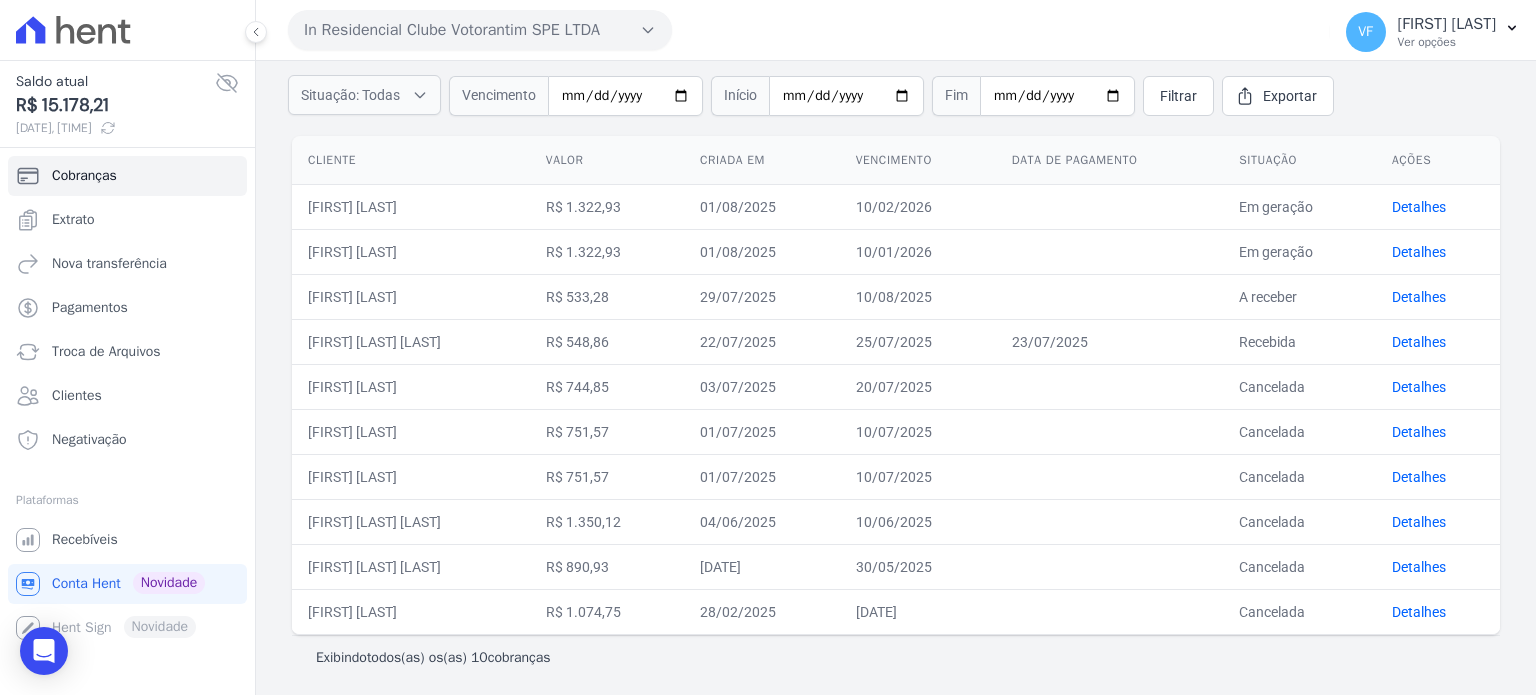 click on "23/07/2025" at bounding box center [1109, 341] 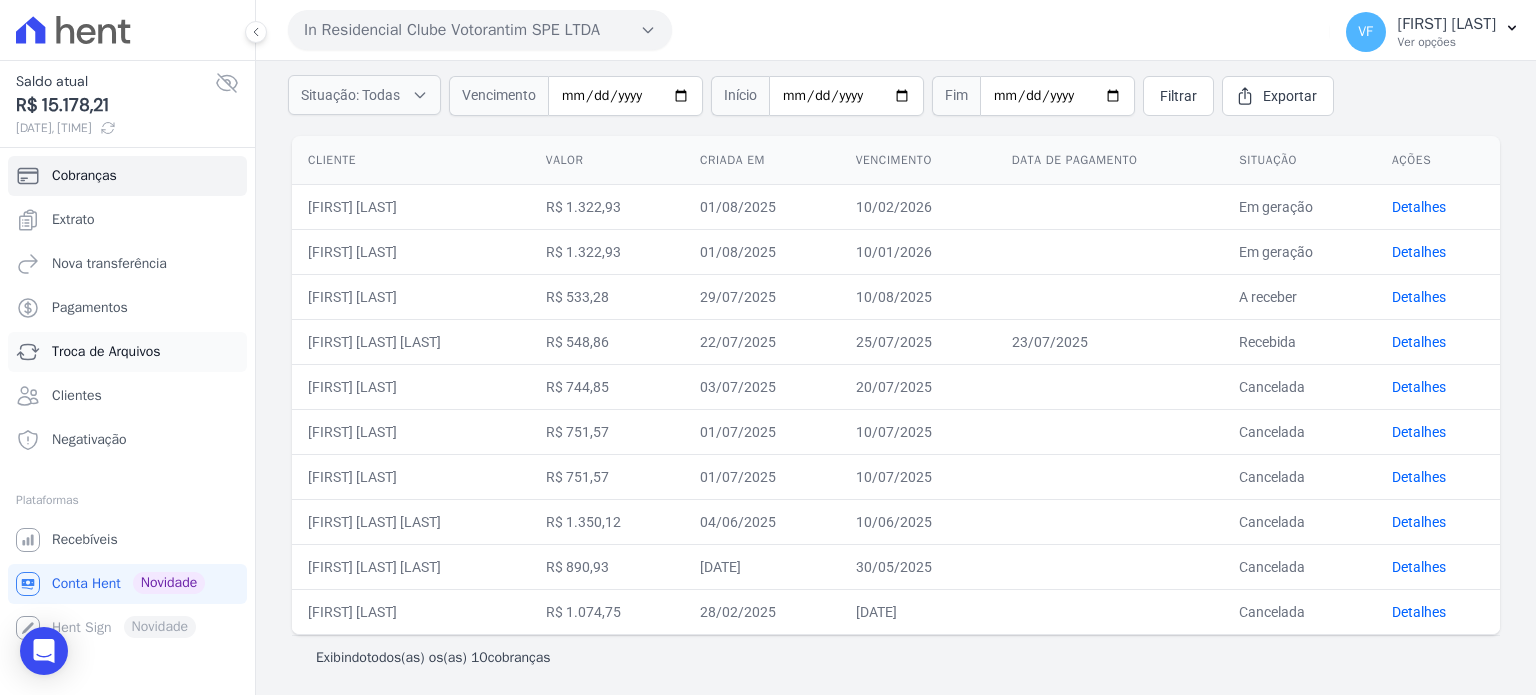 click on "Troca de Arquivos" at bounding box center [106, 352] 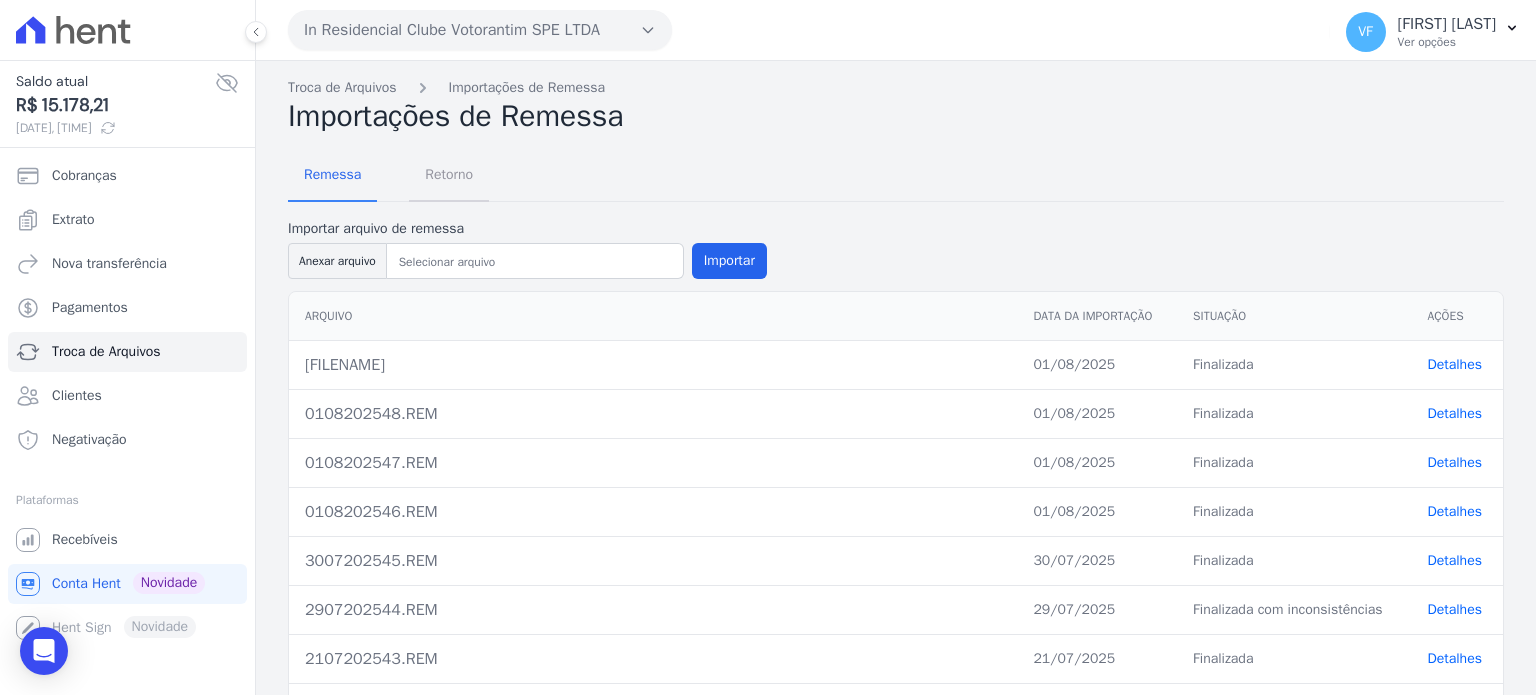 click on "Retorno" at bounding box center (449, 174) 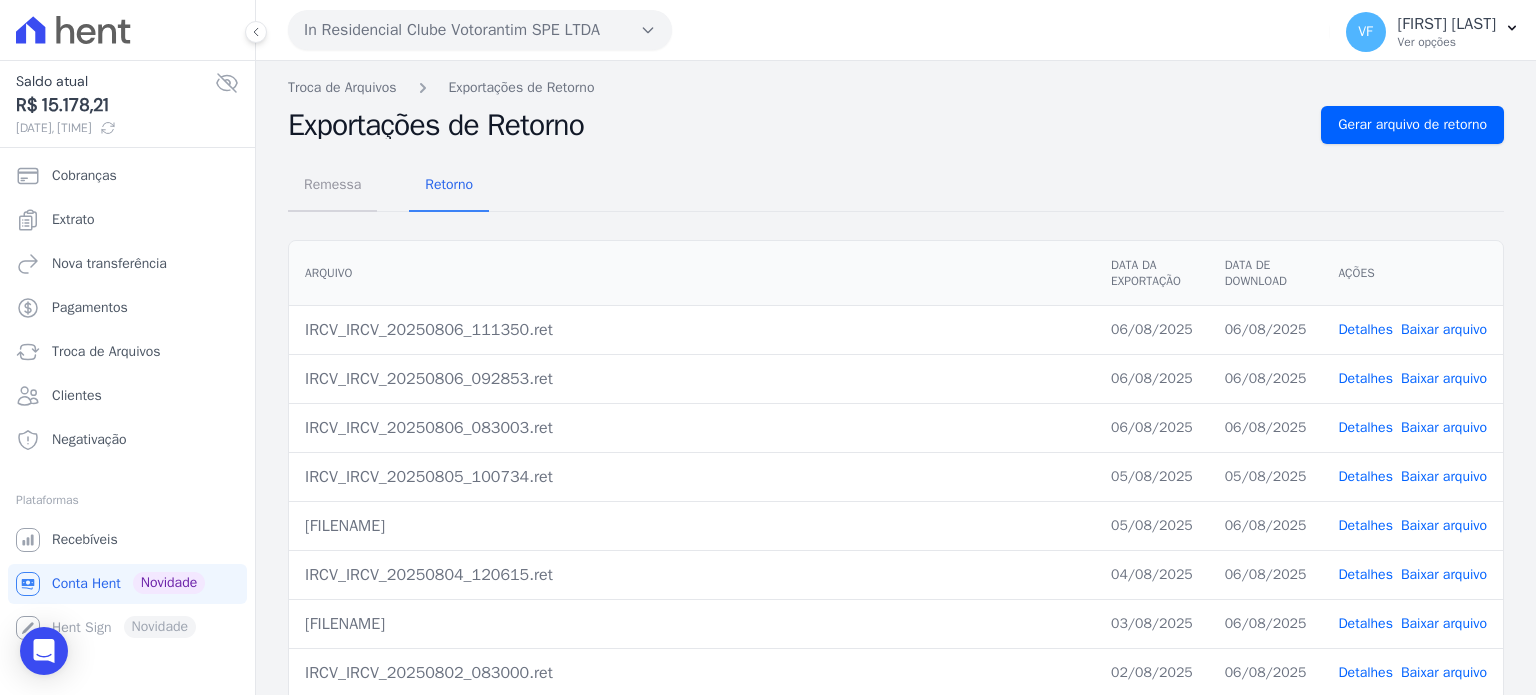 click on "Remessa" at bounding box center [332, 184] 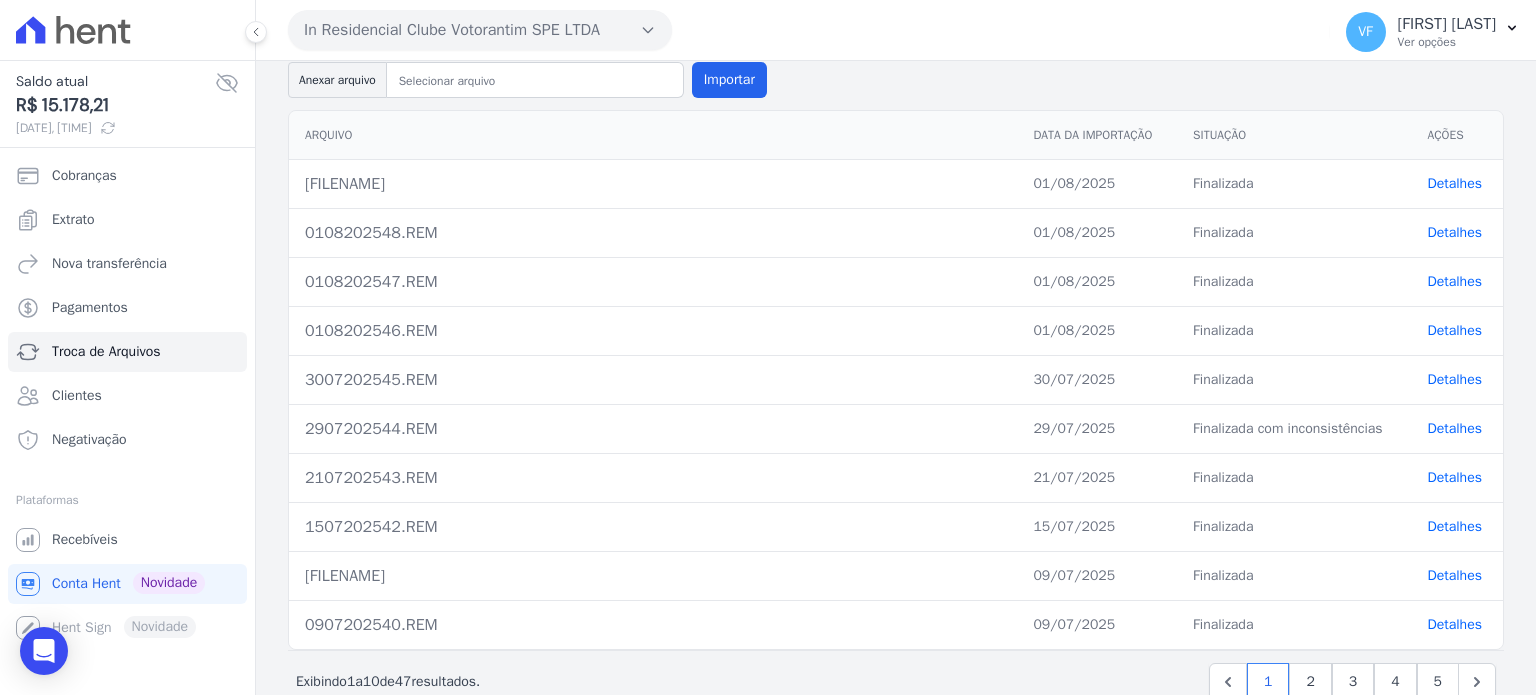 scroll, scrollTop: 218, scrollLeft: 0, axis: vertical 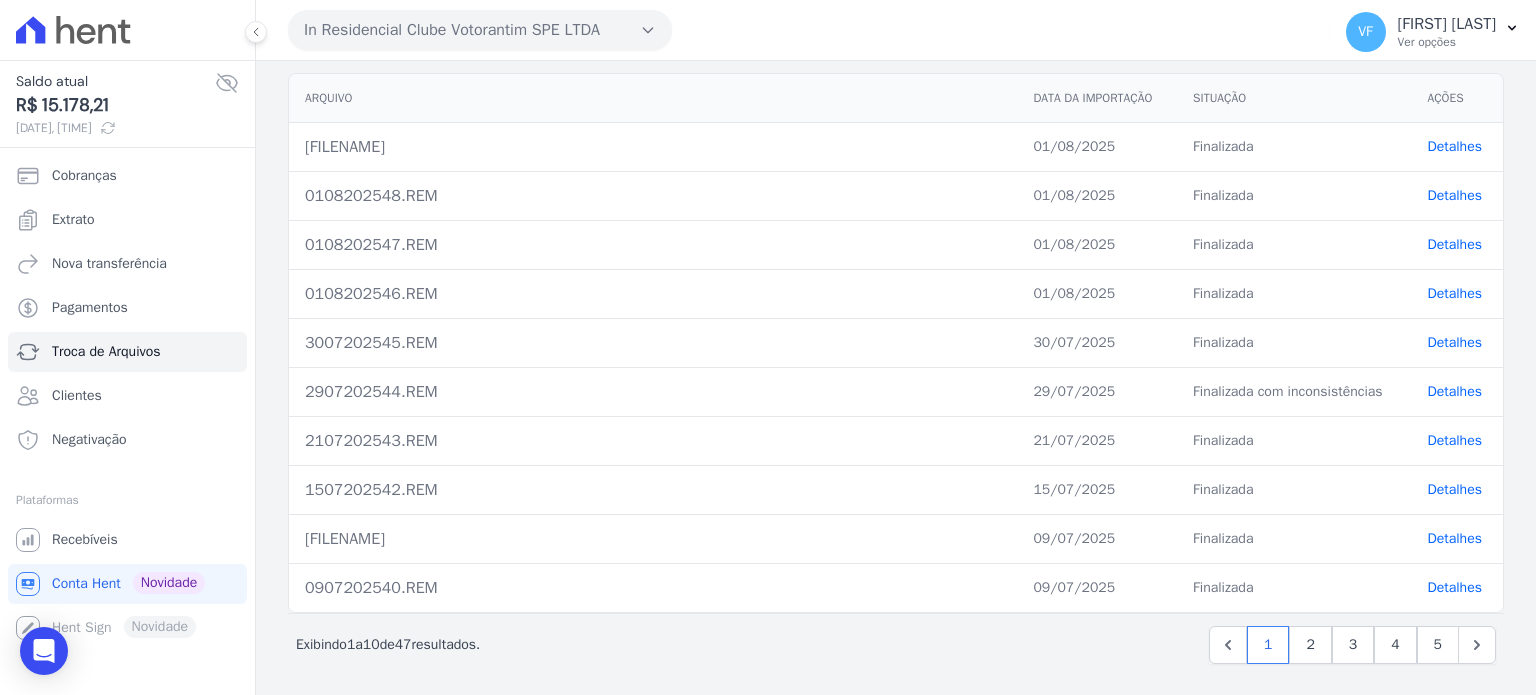click on "Detalhes" at bounding box center (1454, 342) 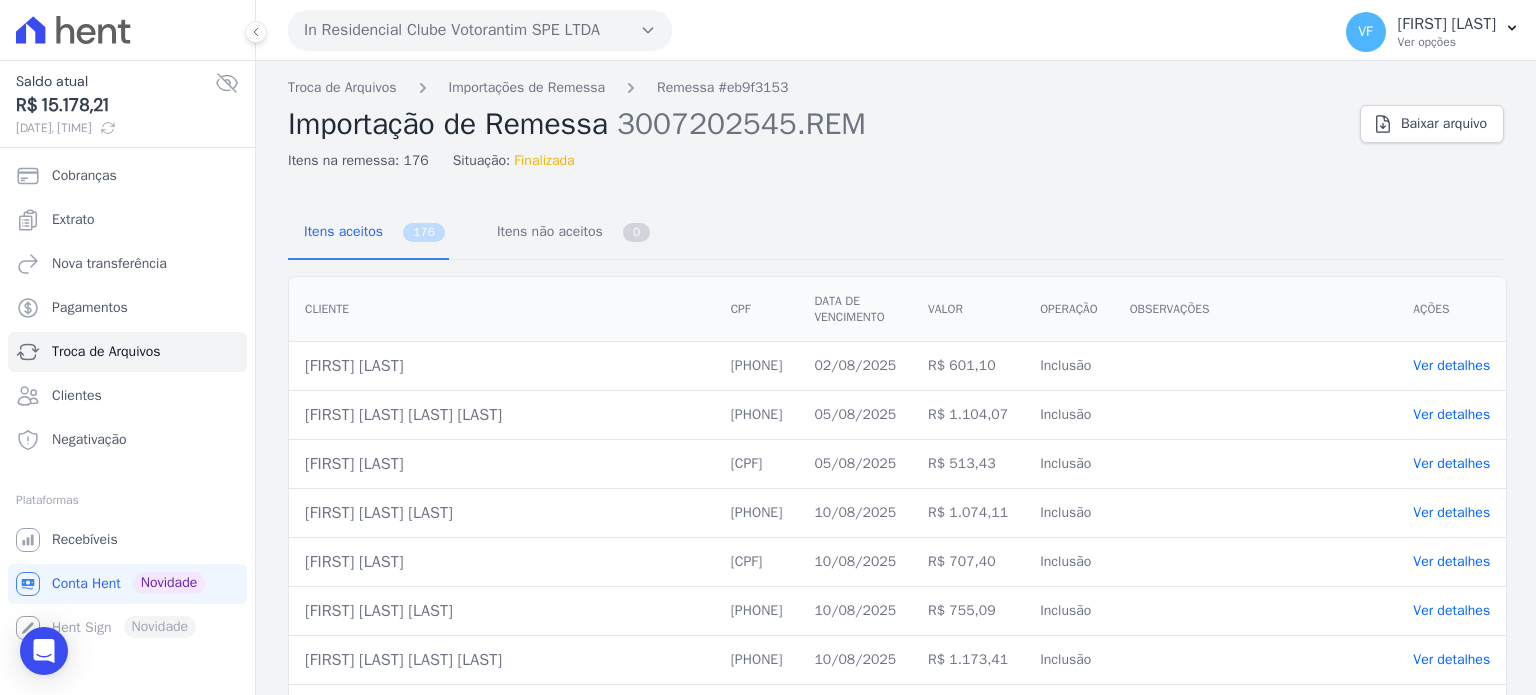 click on "Ver detalhes" at bounding box center (1451, 366) 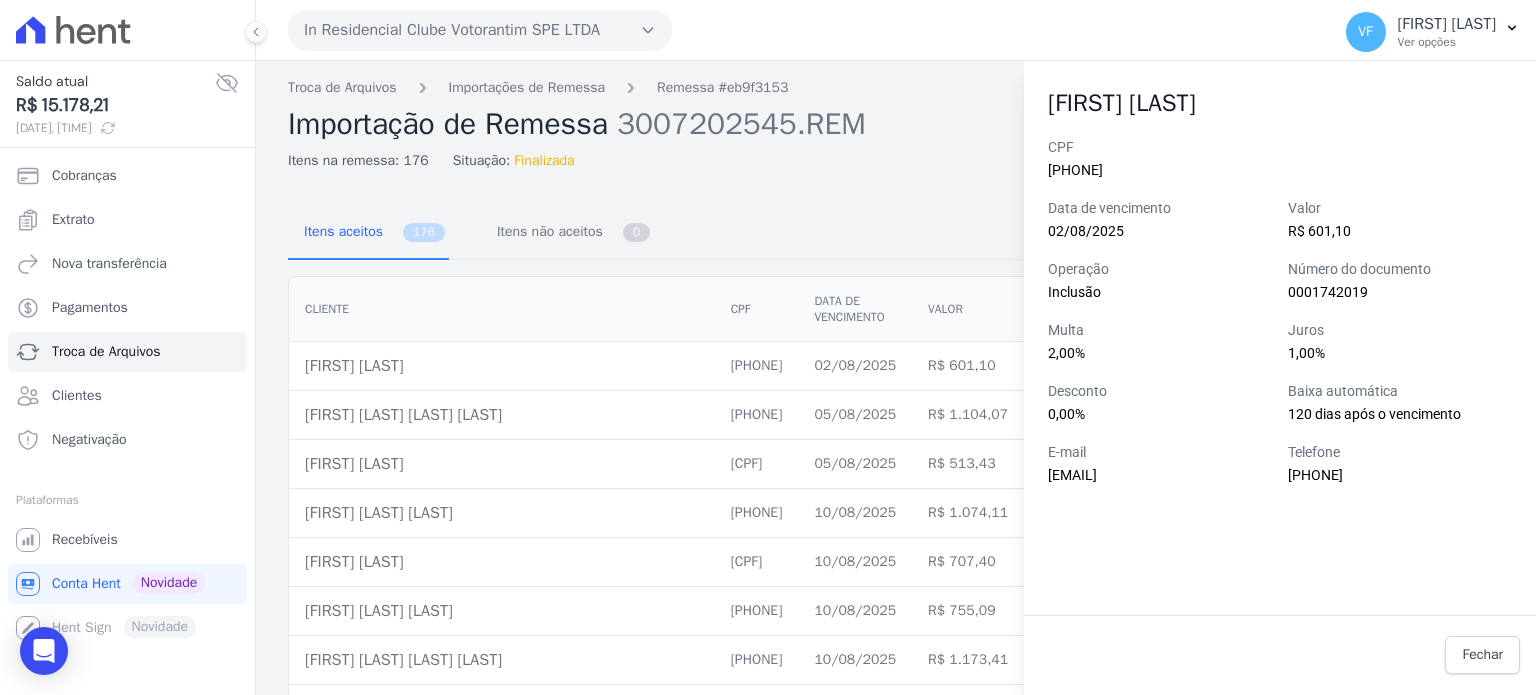 click on "Número do documento
0001742019" at bounding box center [1400, 281] 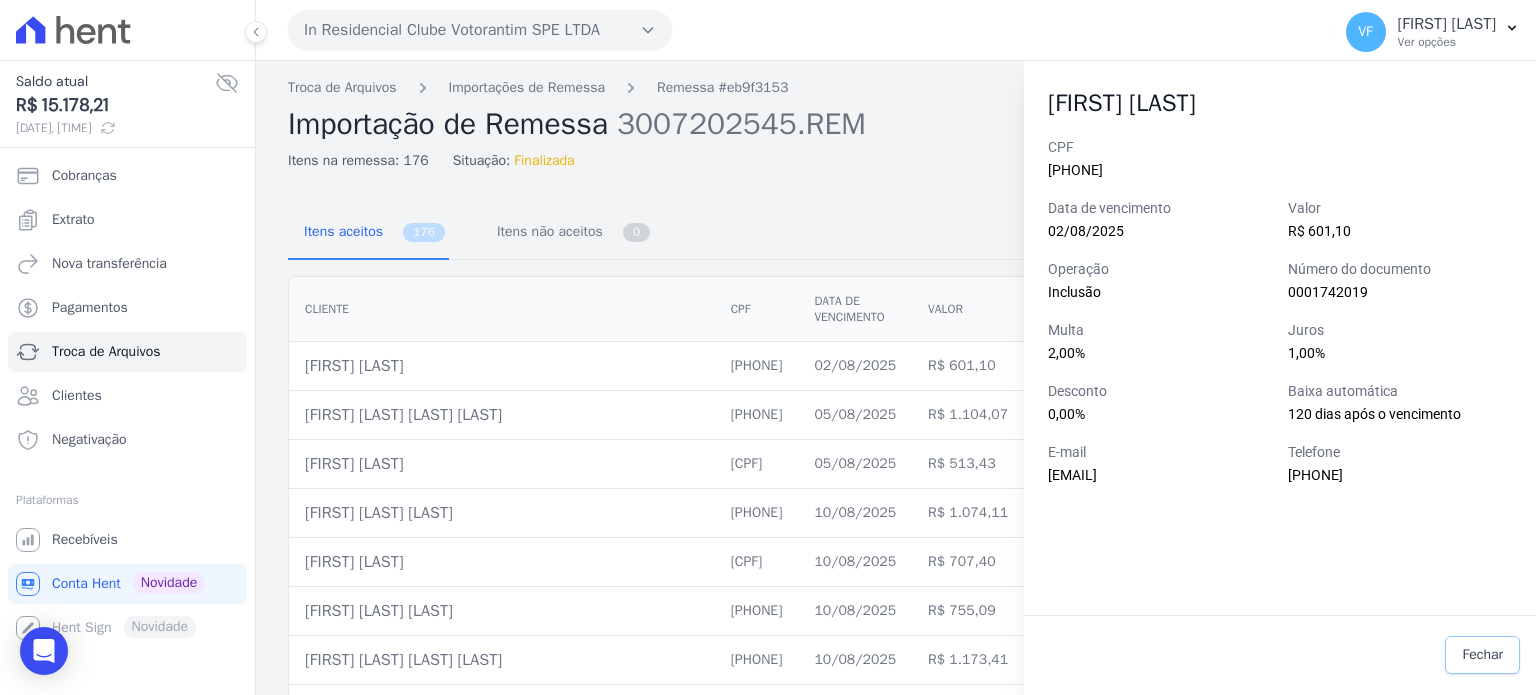 click on "Fechar" at bounding box center [1482, 655] 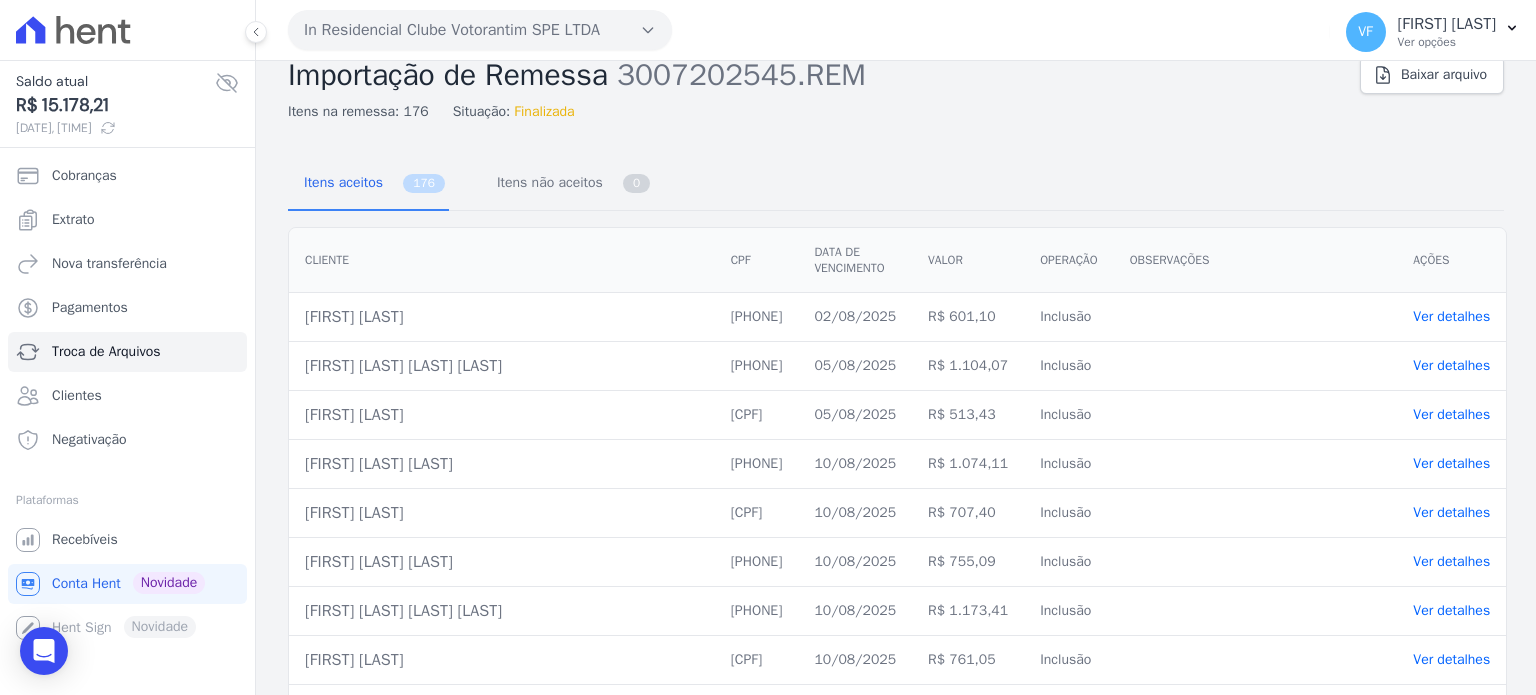 scroll, scrollTop: 0, scrollLeft: 0, axis: both 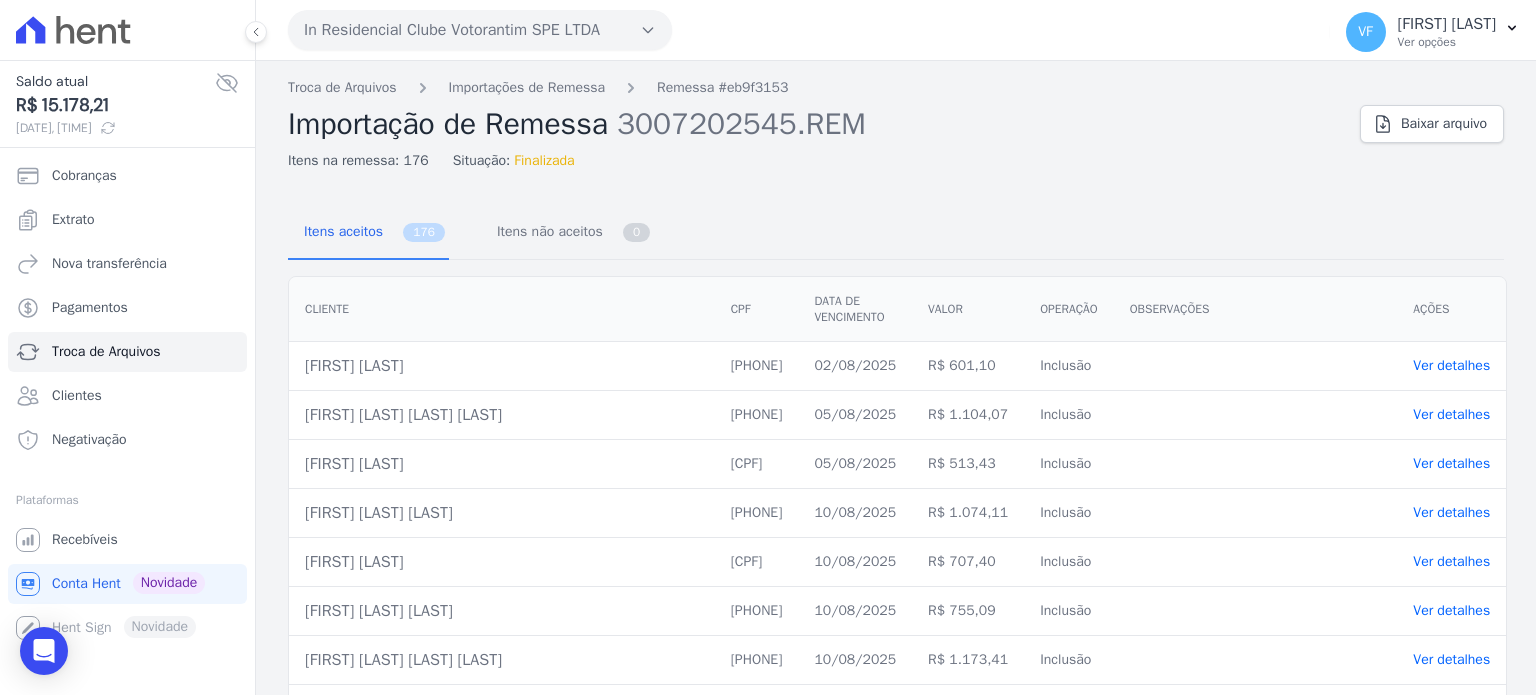 drag, startPoint x: 499, startPoint y: 169, endPoint x: 529, endPoint y: 167, distance: 30.066593 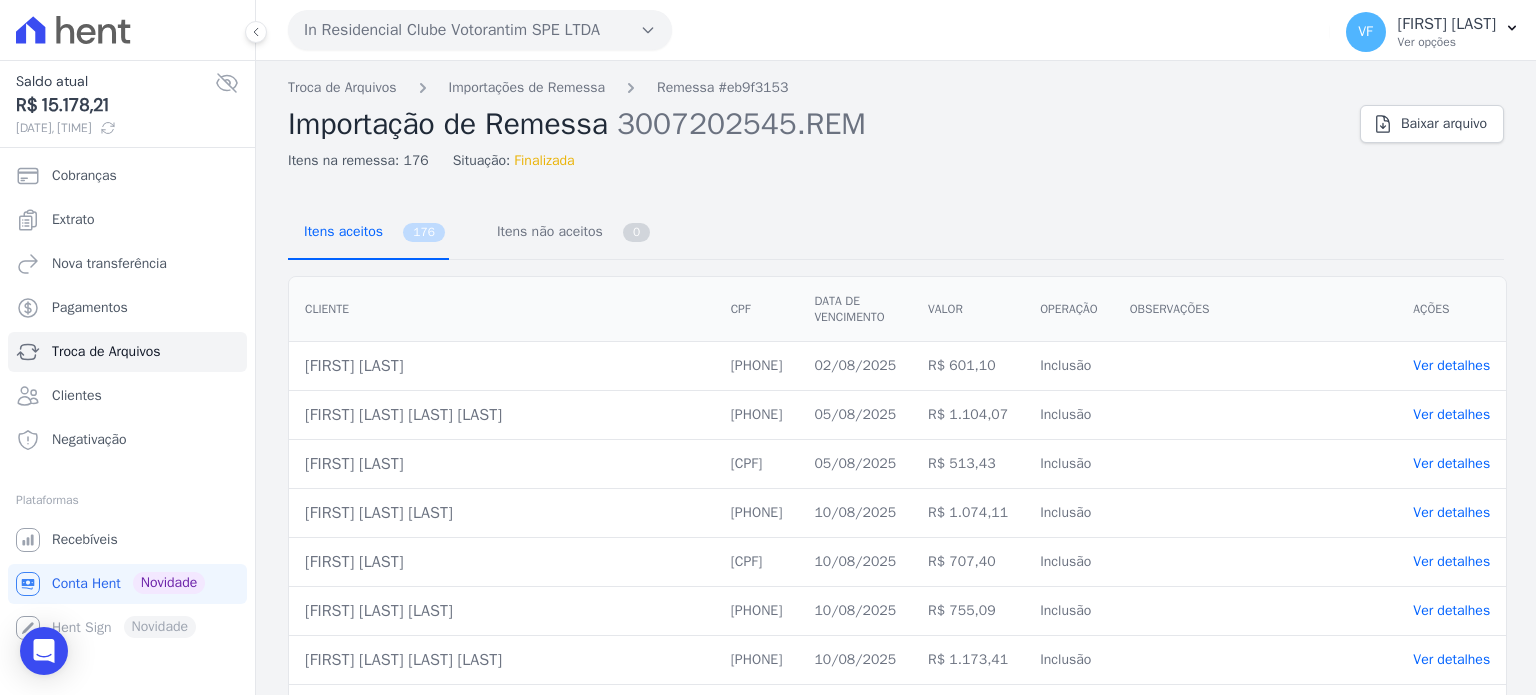 click on "Itens aceitos" at bounding box center [339, 231] 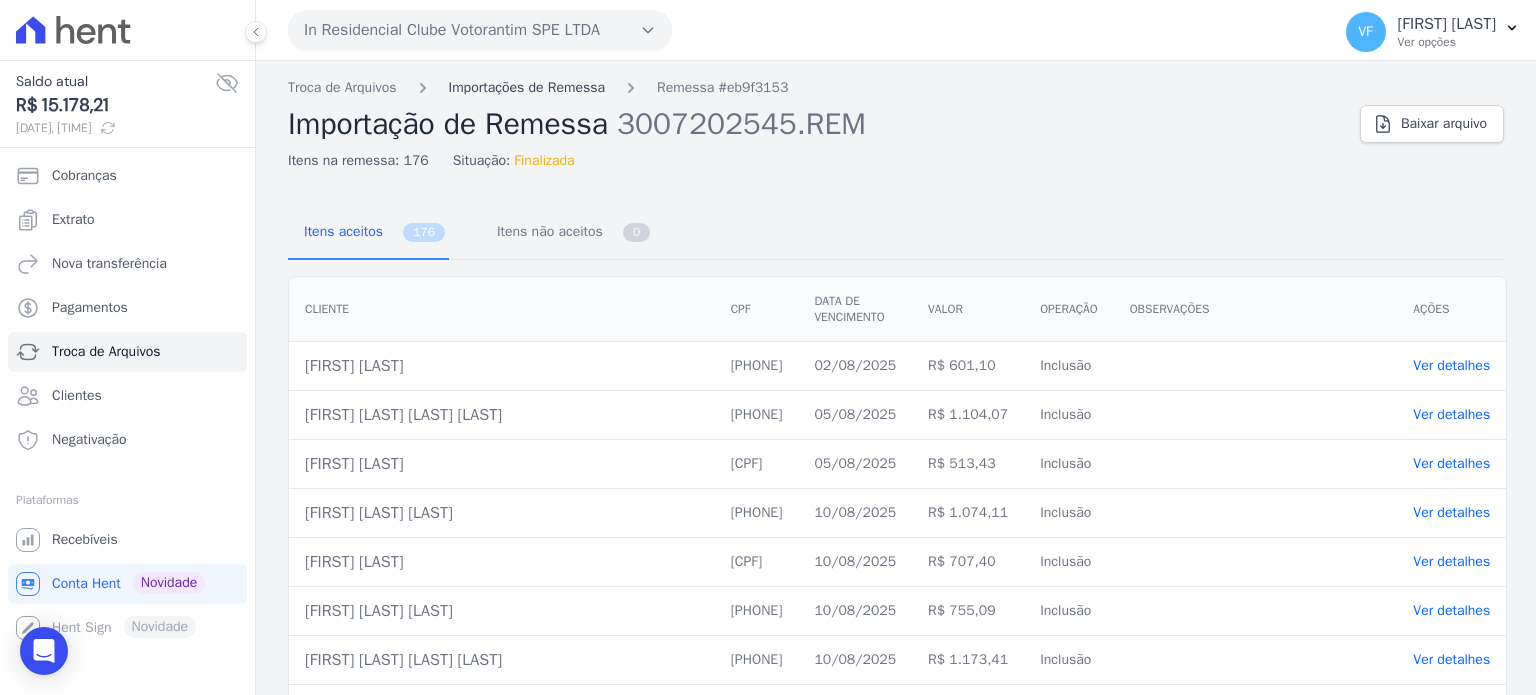 click on "Importações de Remessa" at bounding box center [527, 87] 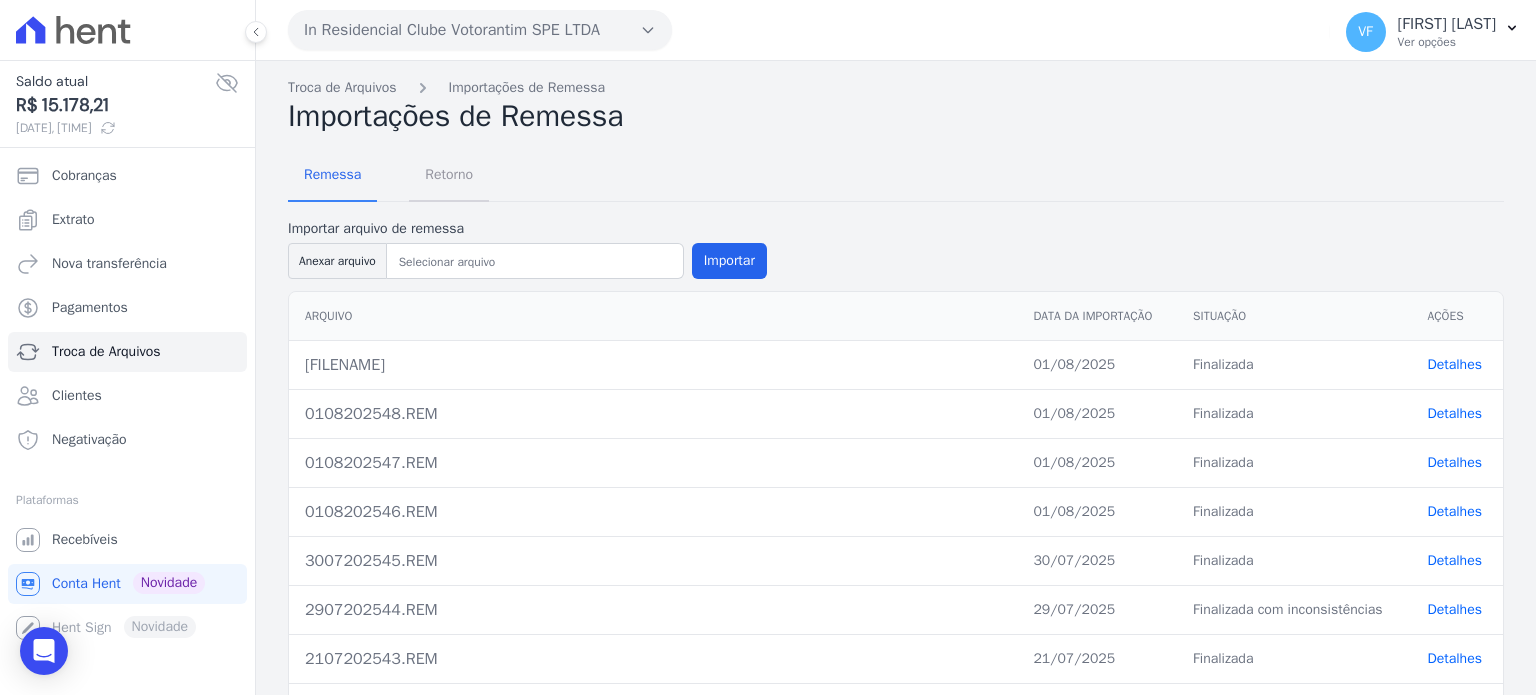 click on "Retorno" at bounding box center (449, 174) 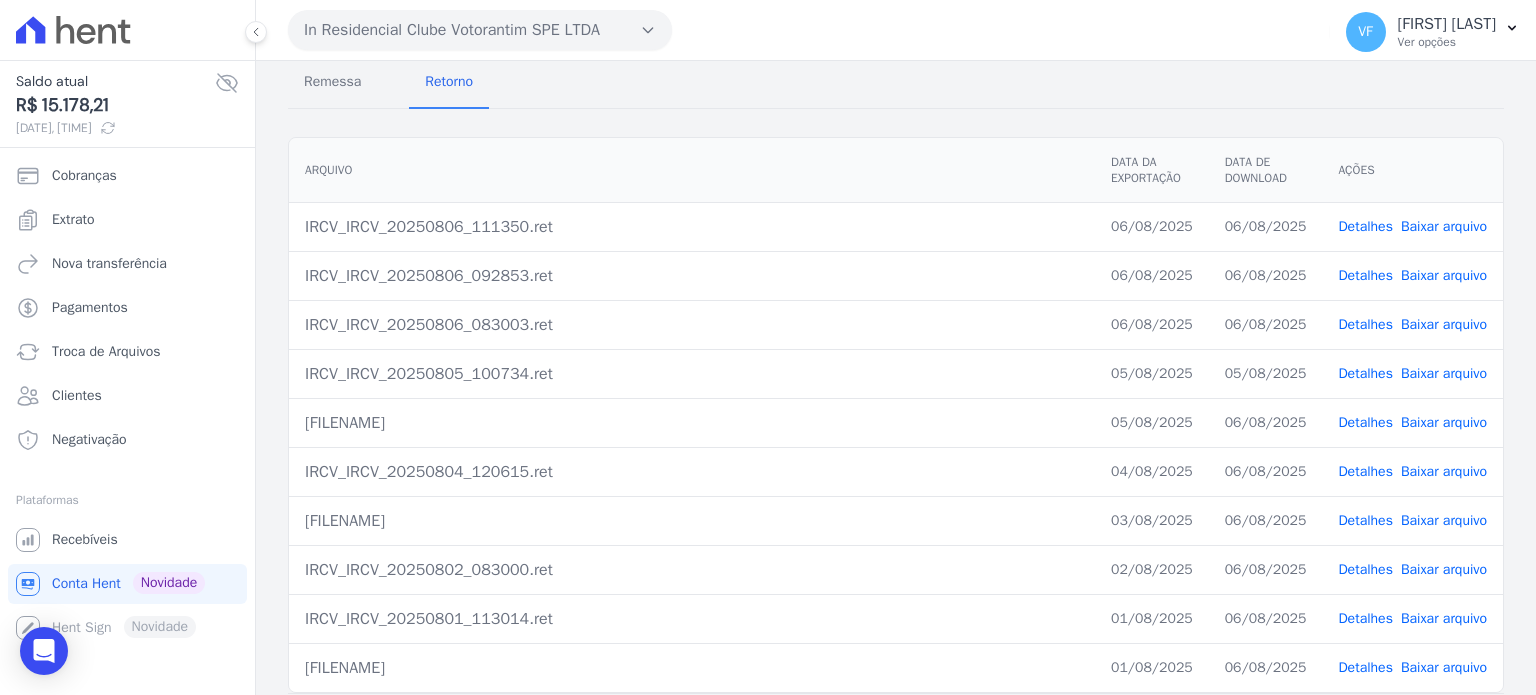scroll, scrollTop: 183, scrollLeft: 0, axis: vertical 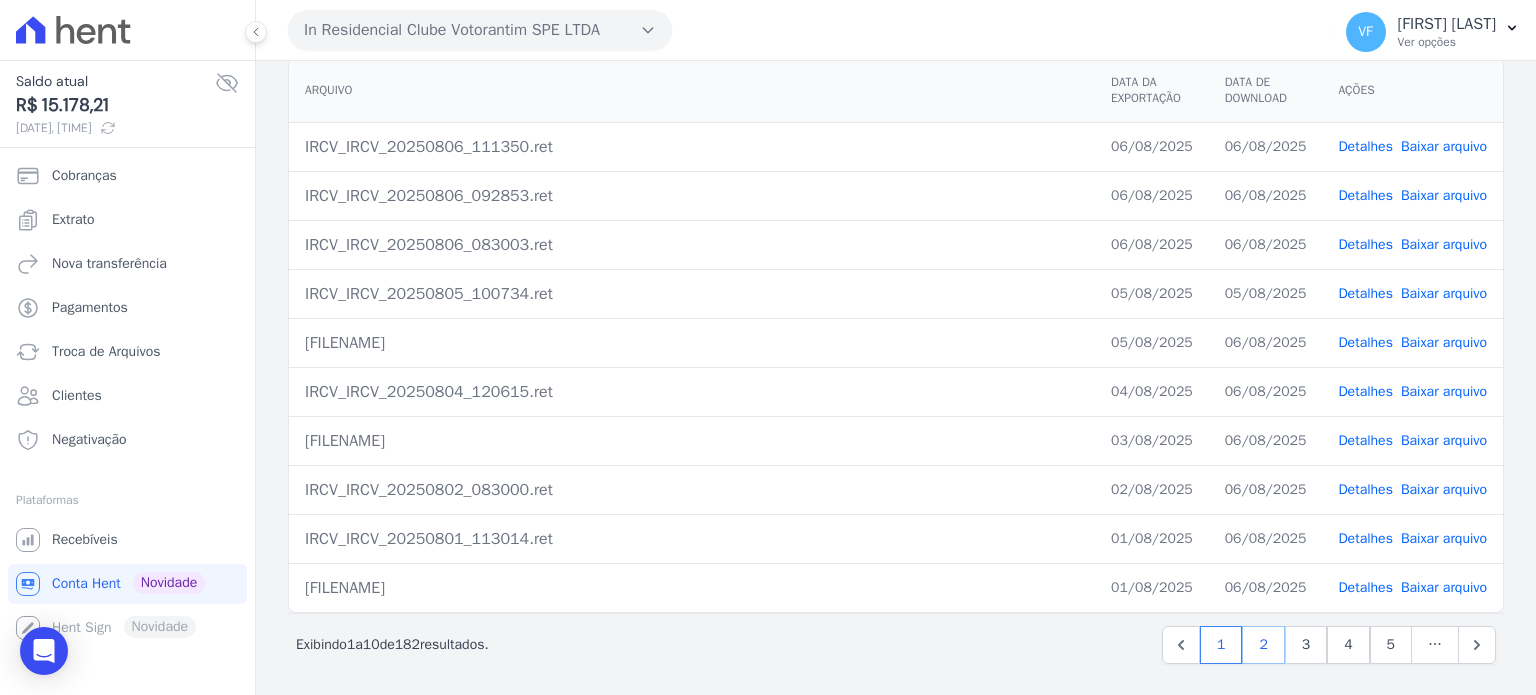 click on "2" at bounding box center (1263, 645) 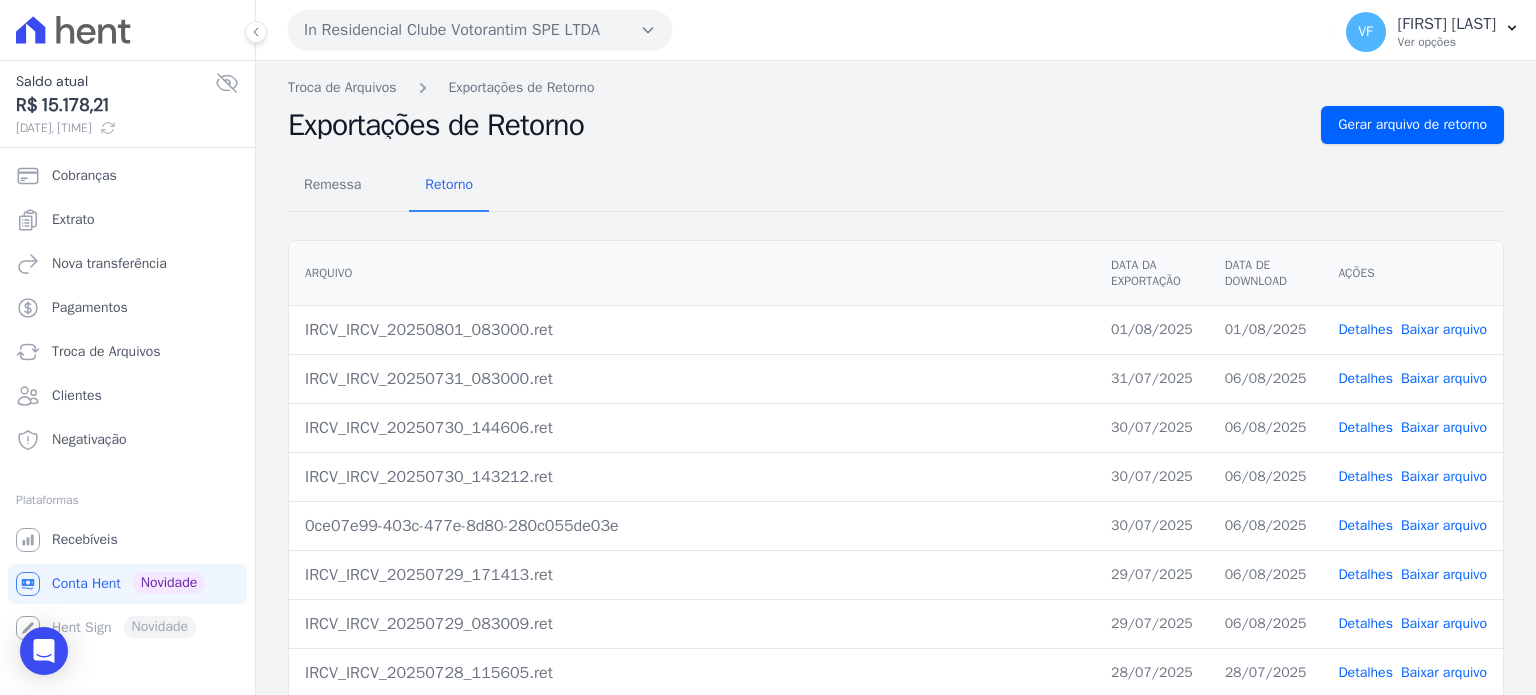 click on "0ce07e99-403c-477e-8d80-280c055de03e" at bounding box center [692, 526] 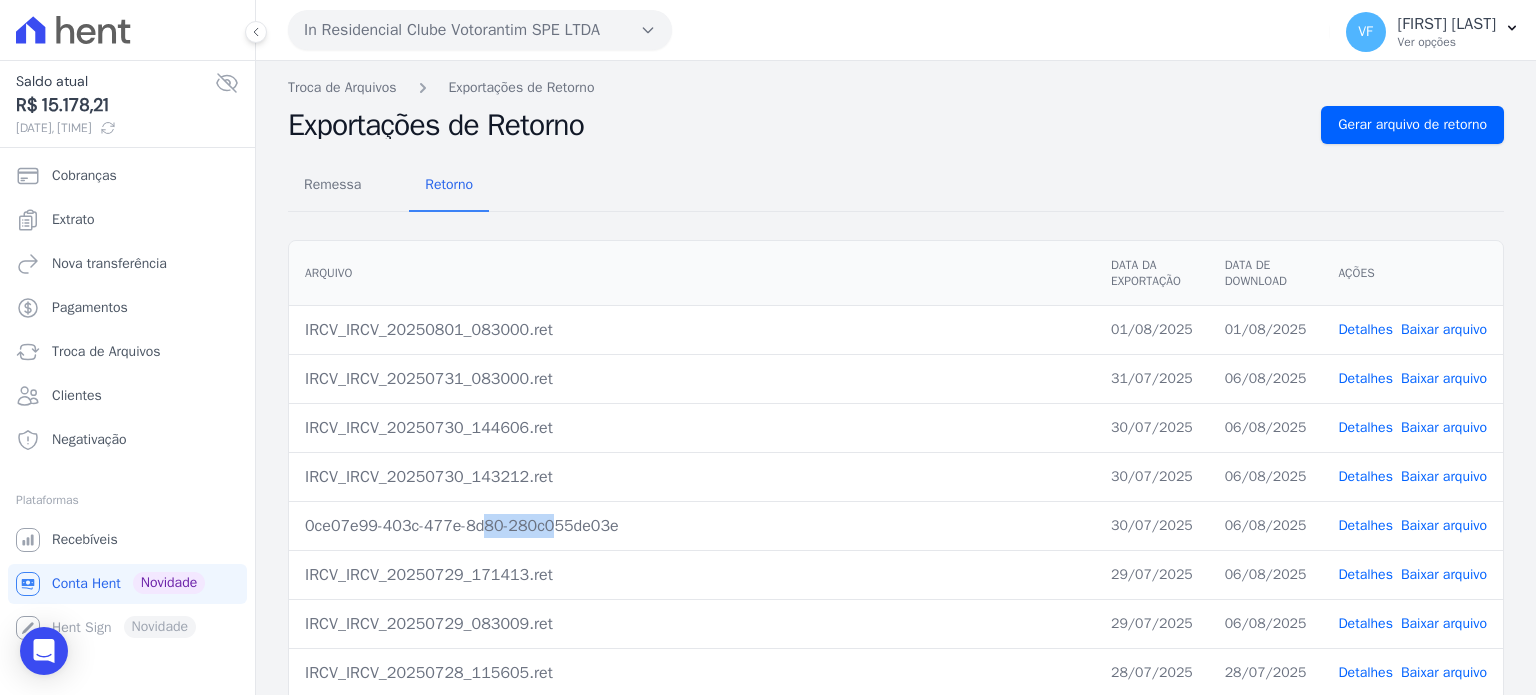 click on "0ce07e99-403c-477e-8d80-280c055de03e" at bounding box center (692, 526) 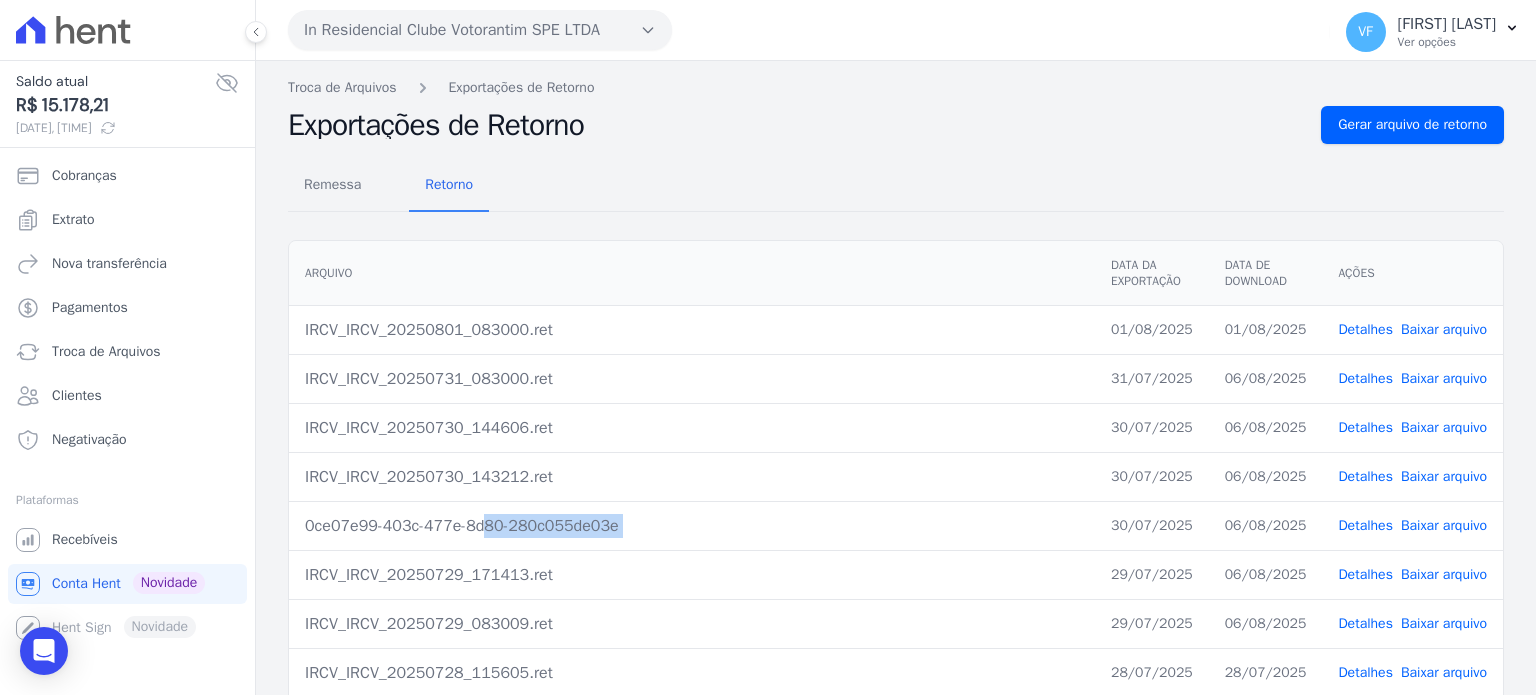 click on "0ce07e99-403c-477e-8d80-280c055de03e" at bounding box center [692, 526] 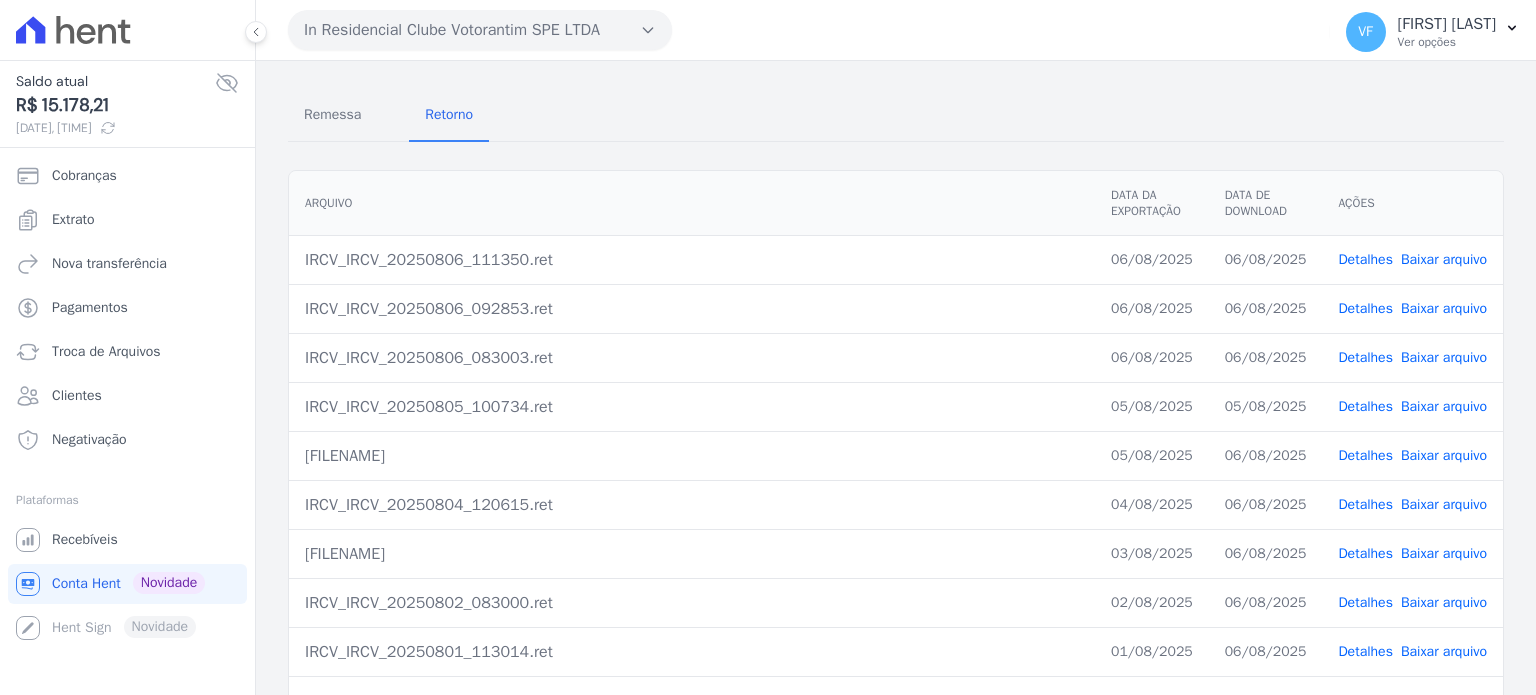scroll, scrollTop: 300, scrollLeft: 0, axis: vertical 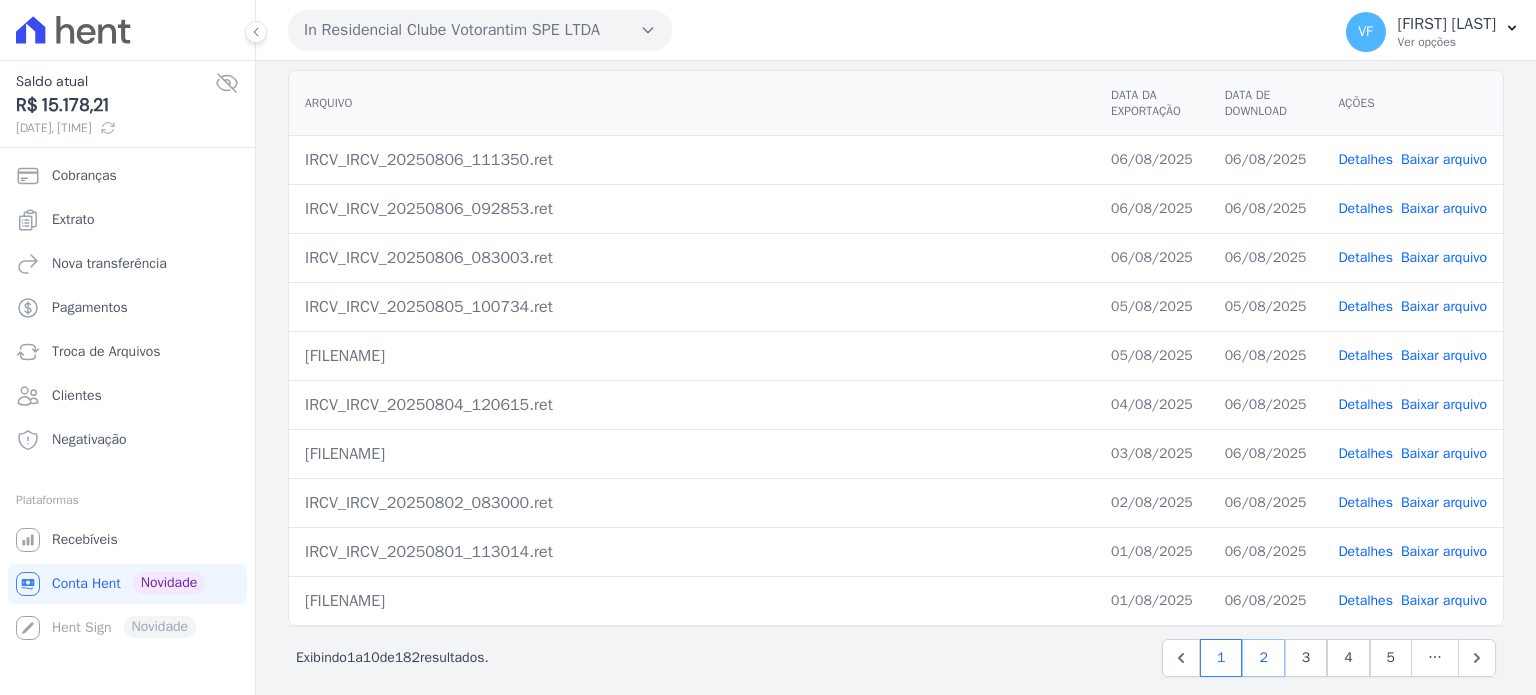 click on "2" at bounding box center [1263, 658] 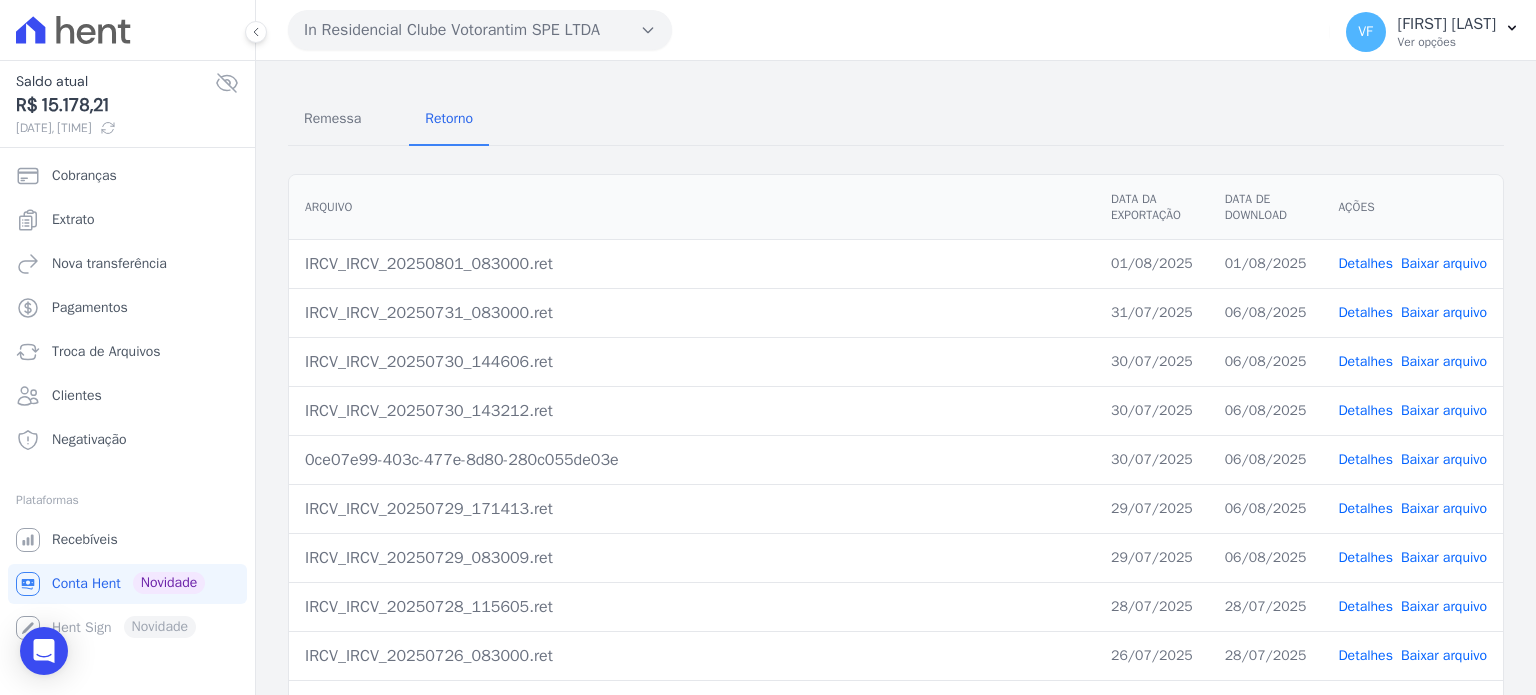 scroll, scrollTop: 200, scrollLeft: 0, axis: vertical 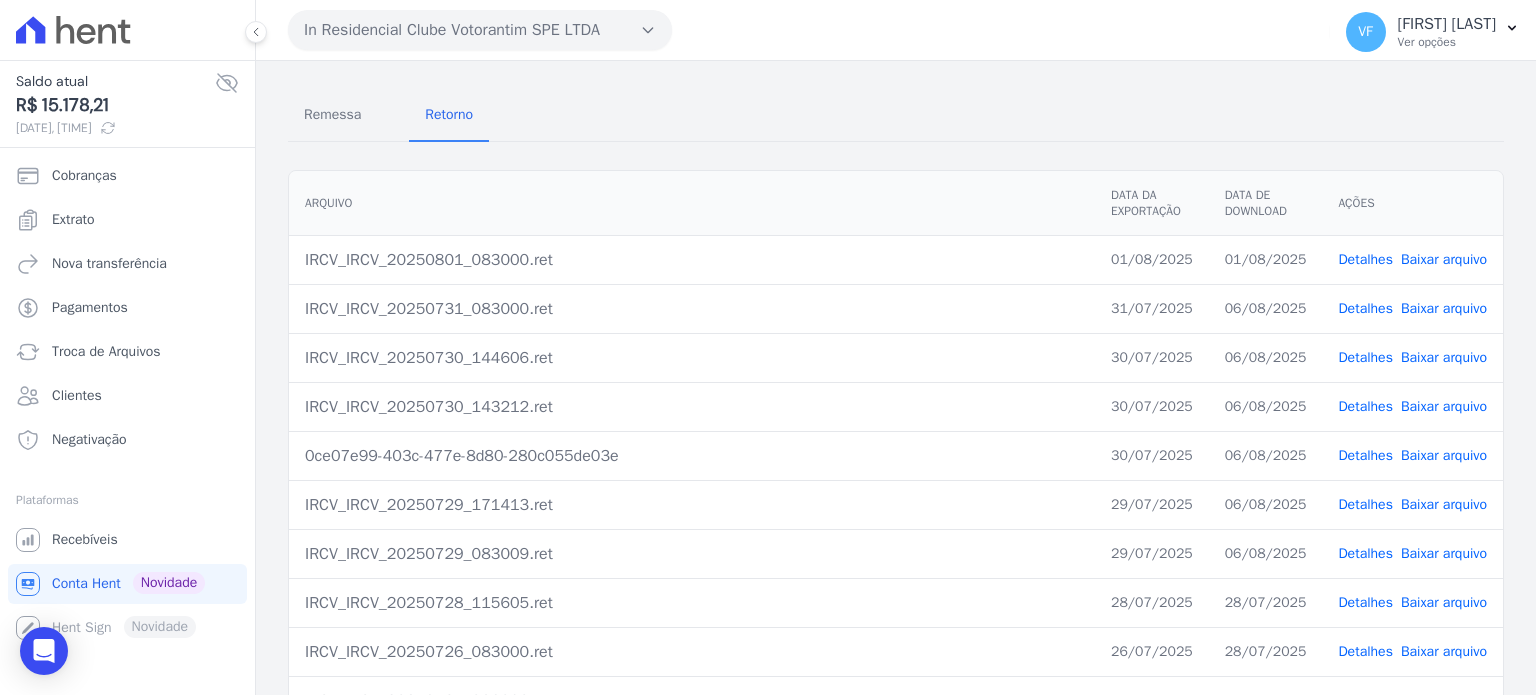 click on "0ce07e99-403c-477e-8d80-280c055de03e" at bounding box center (692, 456) 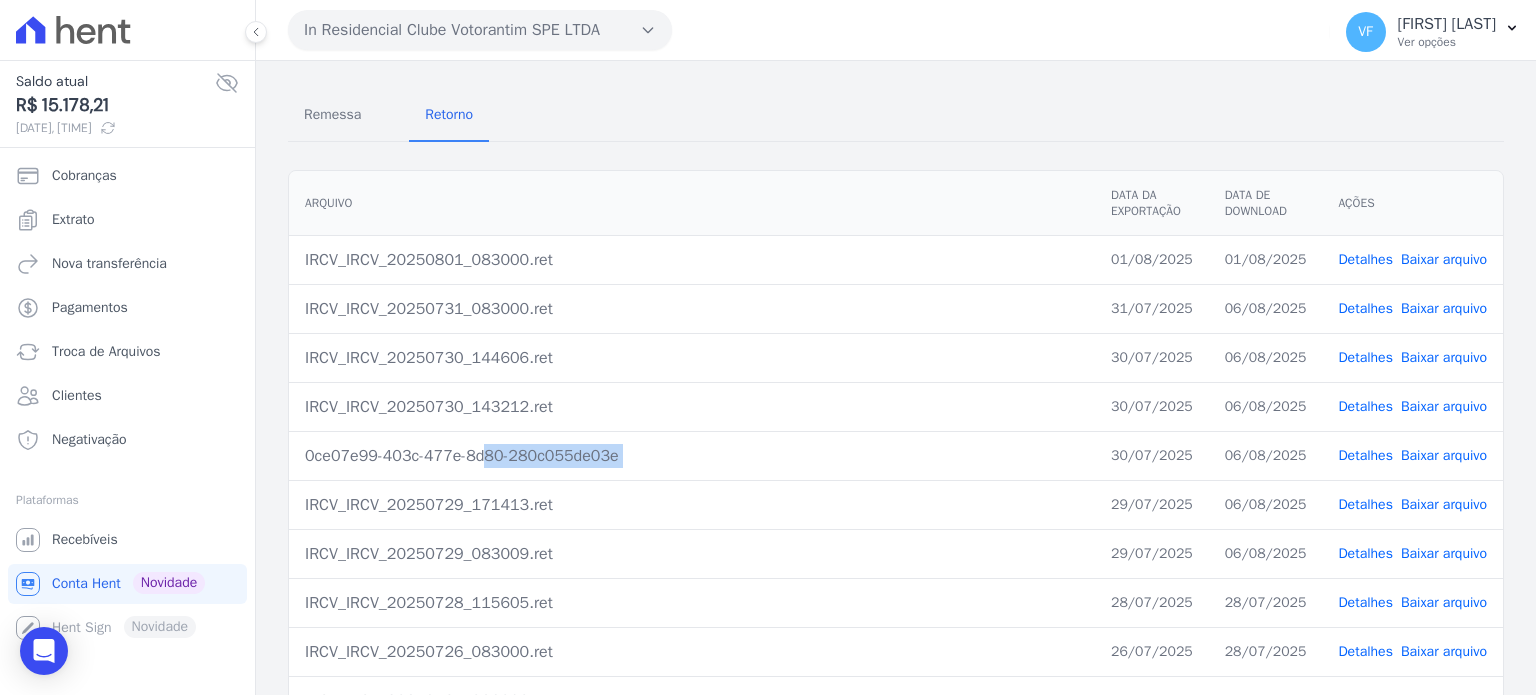click on "0ce07e99-403c-477e-8d80-280c055de03e" at bounding box center [692, 456] 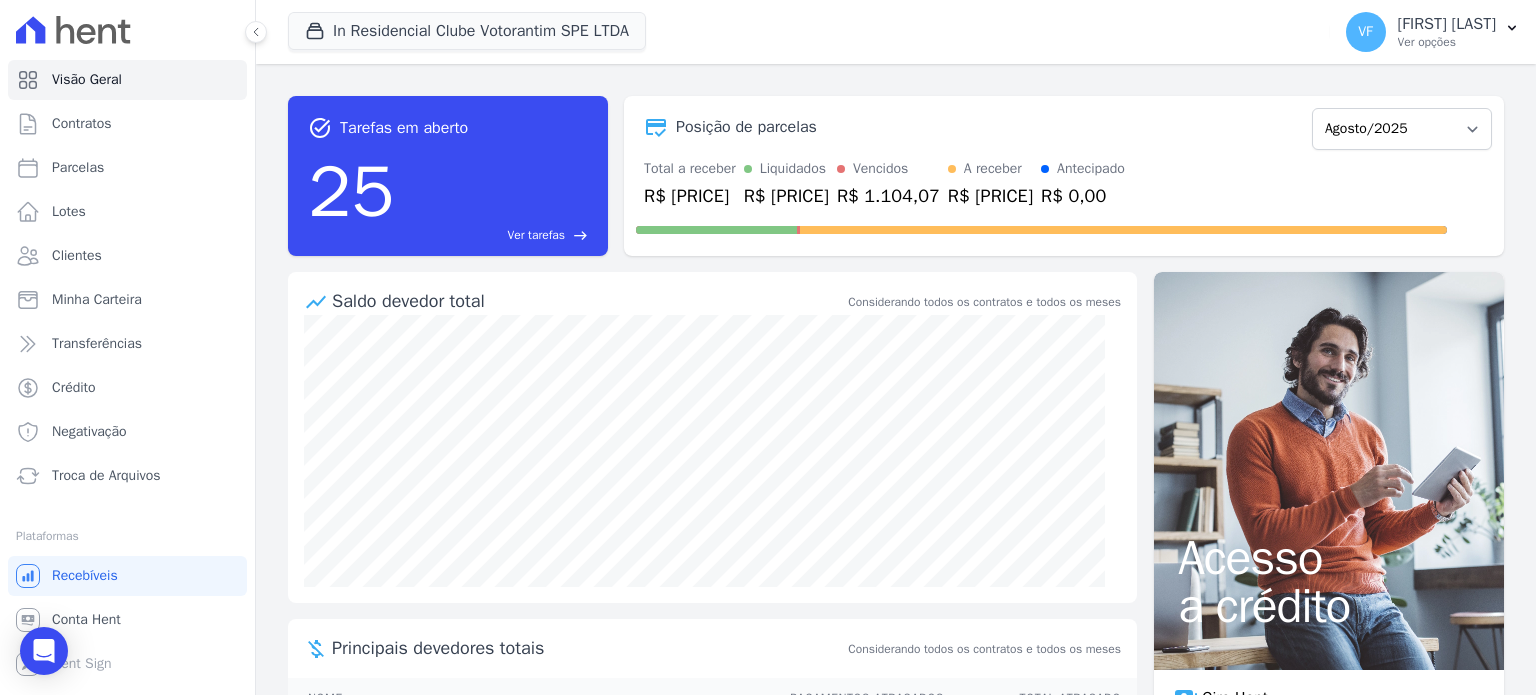 scroll, scrollTop: 0, scrollLeft: 0, axis: both 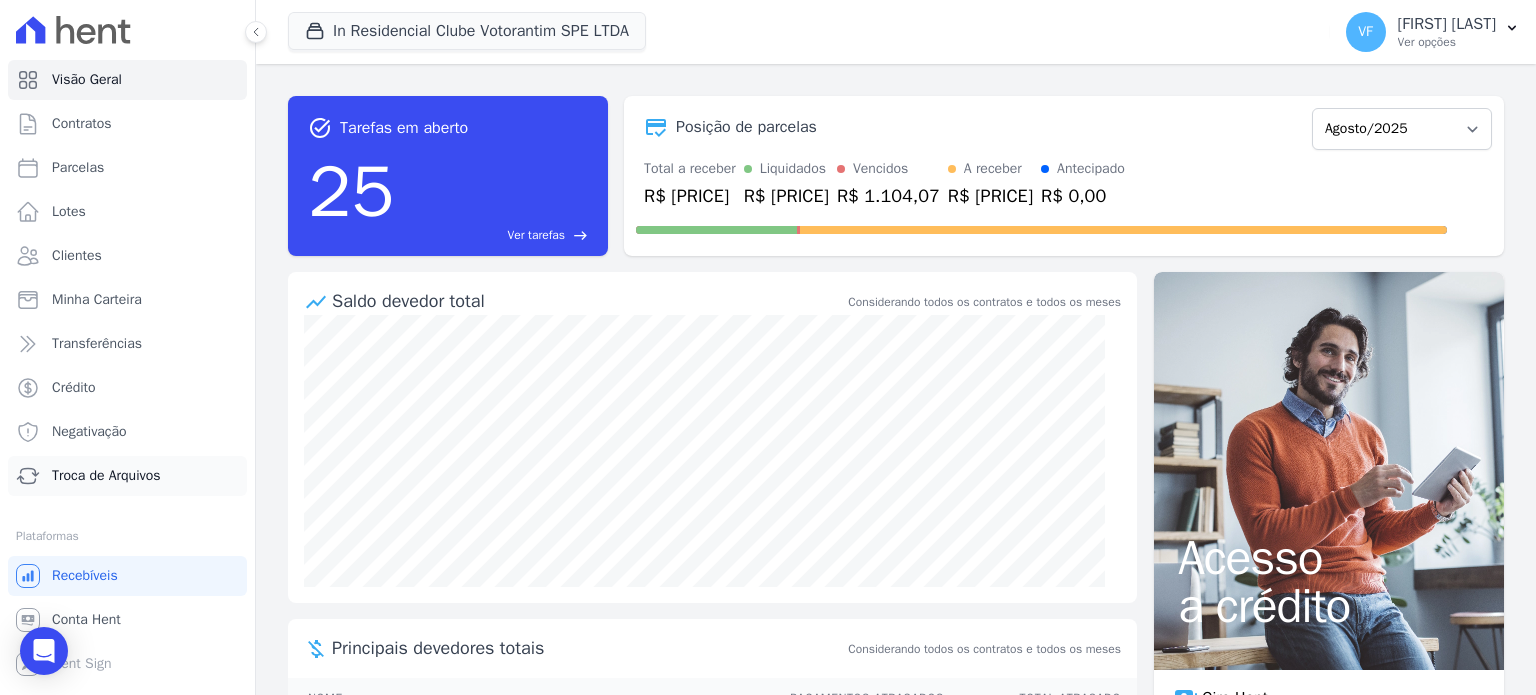 click on "Troca de Arquivos" at bounding box center (127, 476) 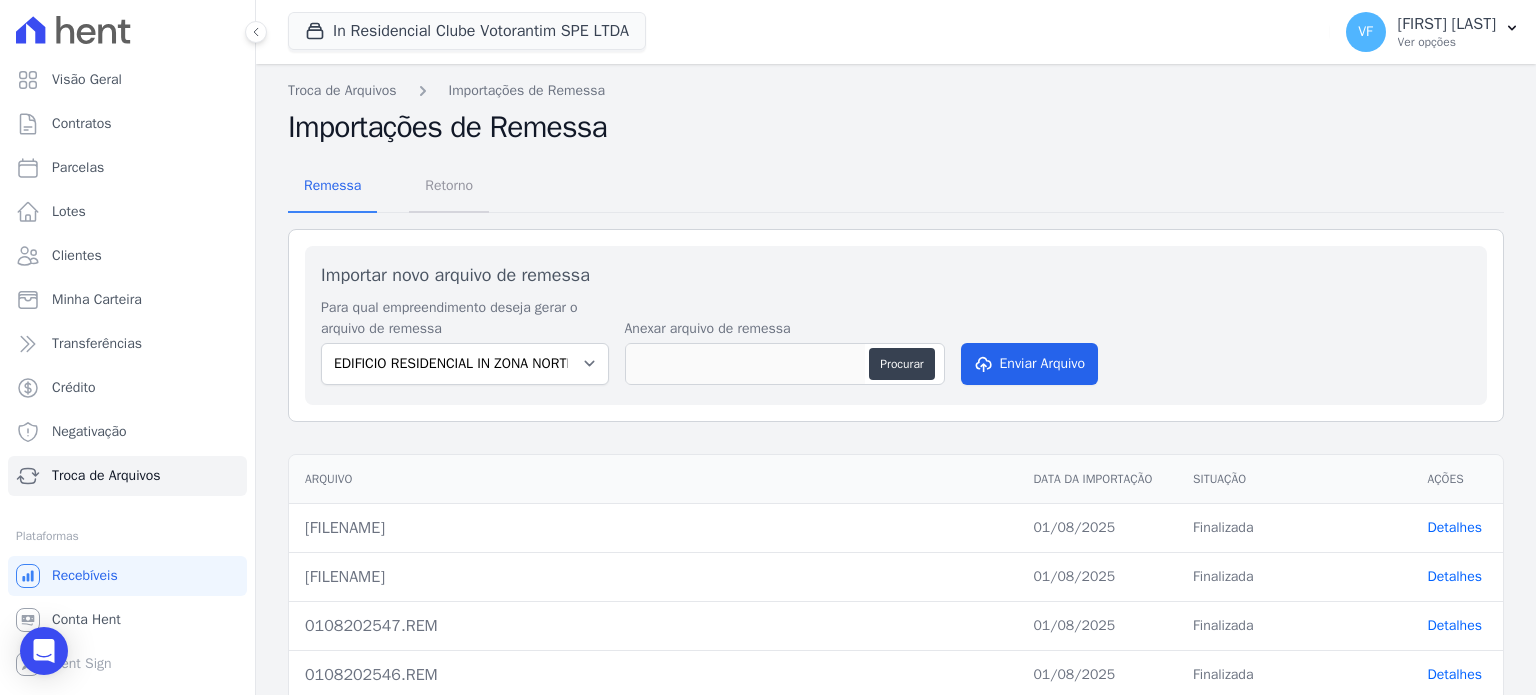 click on "Retorno" at bounding box center (449, 185) 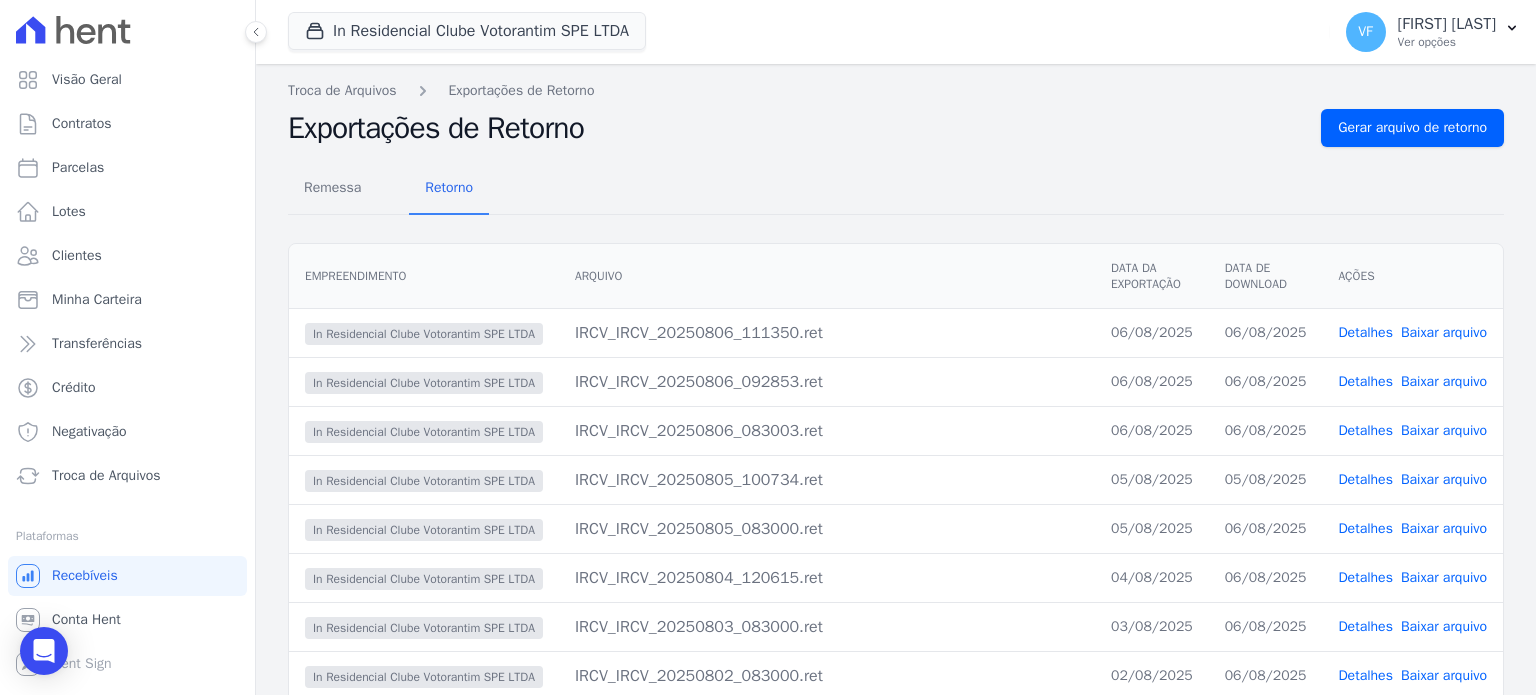 scroll, scrollTop: 194, scrollLeft: 0, axis: vertical 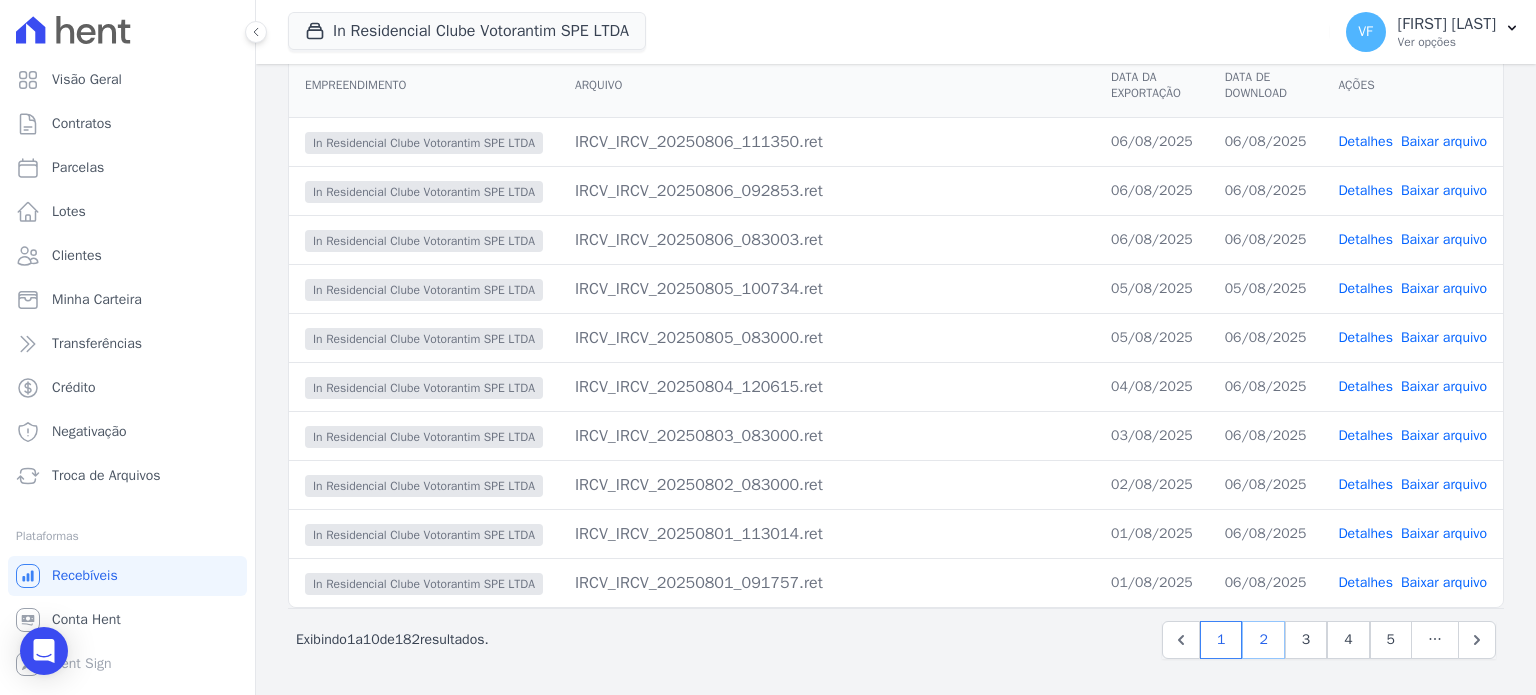 click on "2" at bounding box center [1263, 640] 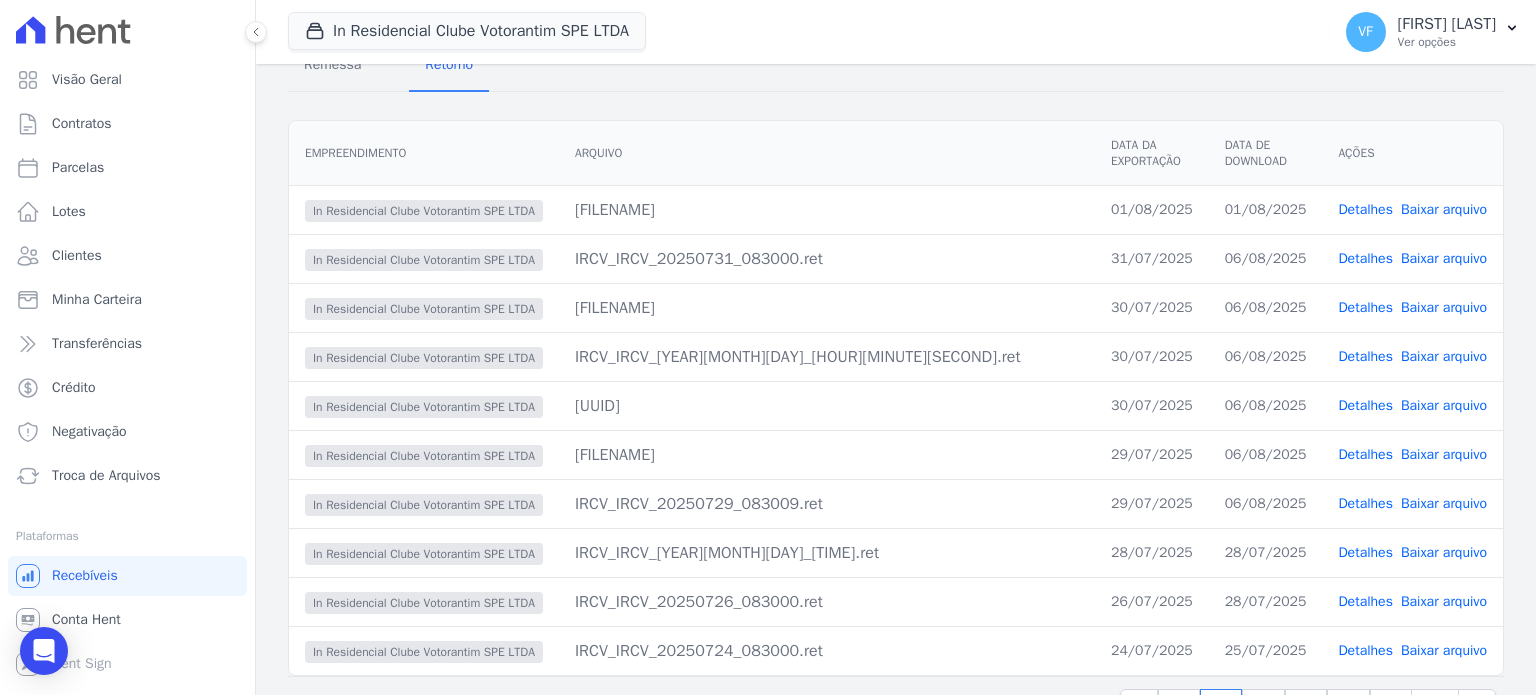 scroll, scrollTop: 194, scrollLeft: 0, axis: vertical 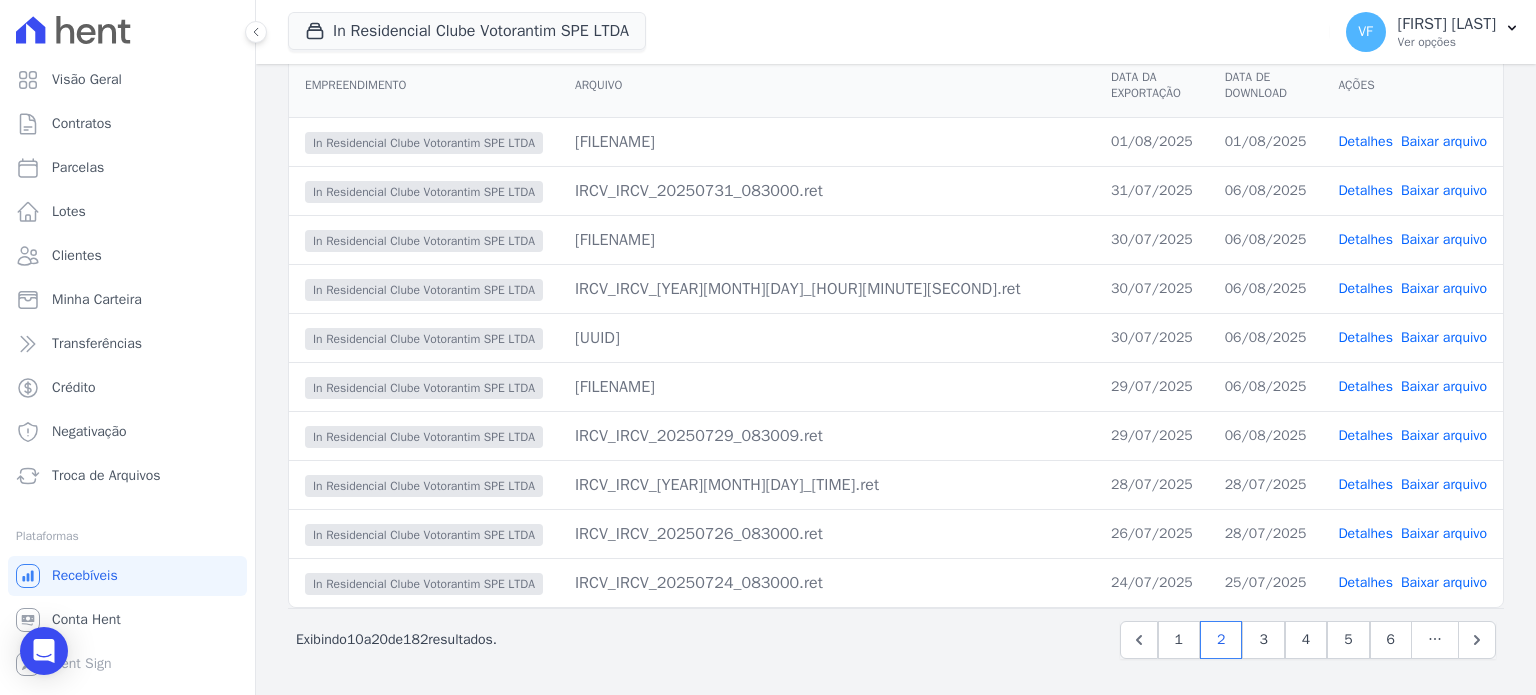 click on "[UUID]" at bounding box center [827, 338] 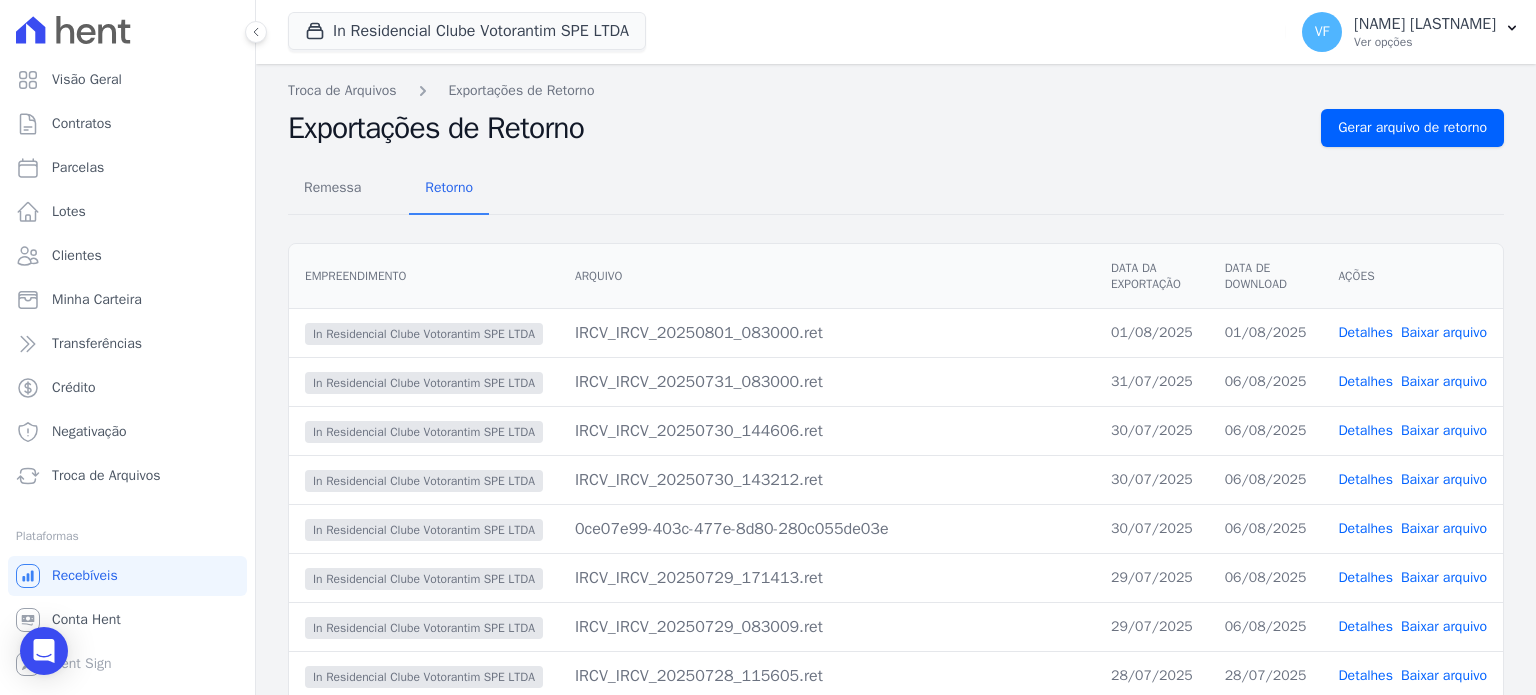 scroll, scrollTop: 0, scrollLeft: 0, axis: both 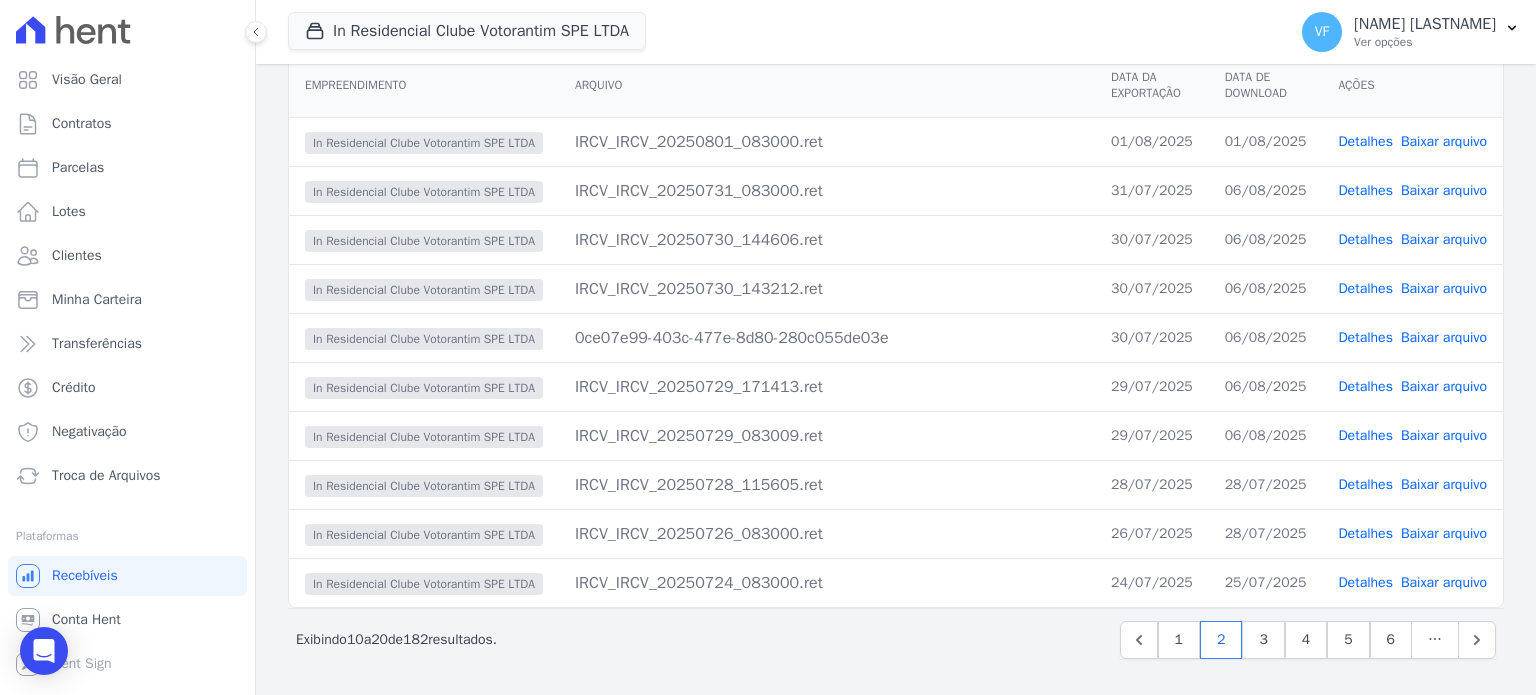 click on "In Residencial Clube Votorantim SPE LTDA" at bounding box center (424, 339) 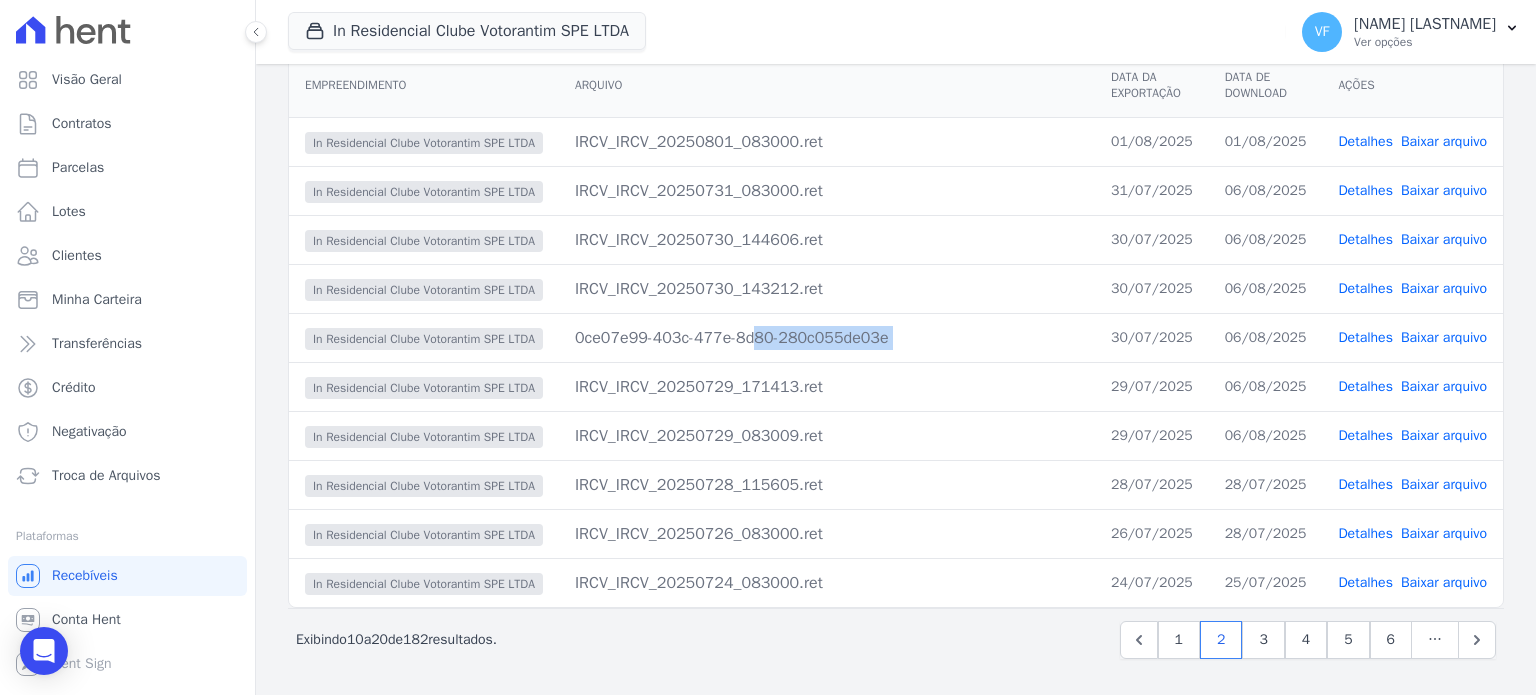 click on "0ce07e99-403c-477e-8d80-280c055de03e" at bounding box center [827, 338] 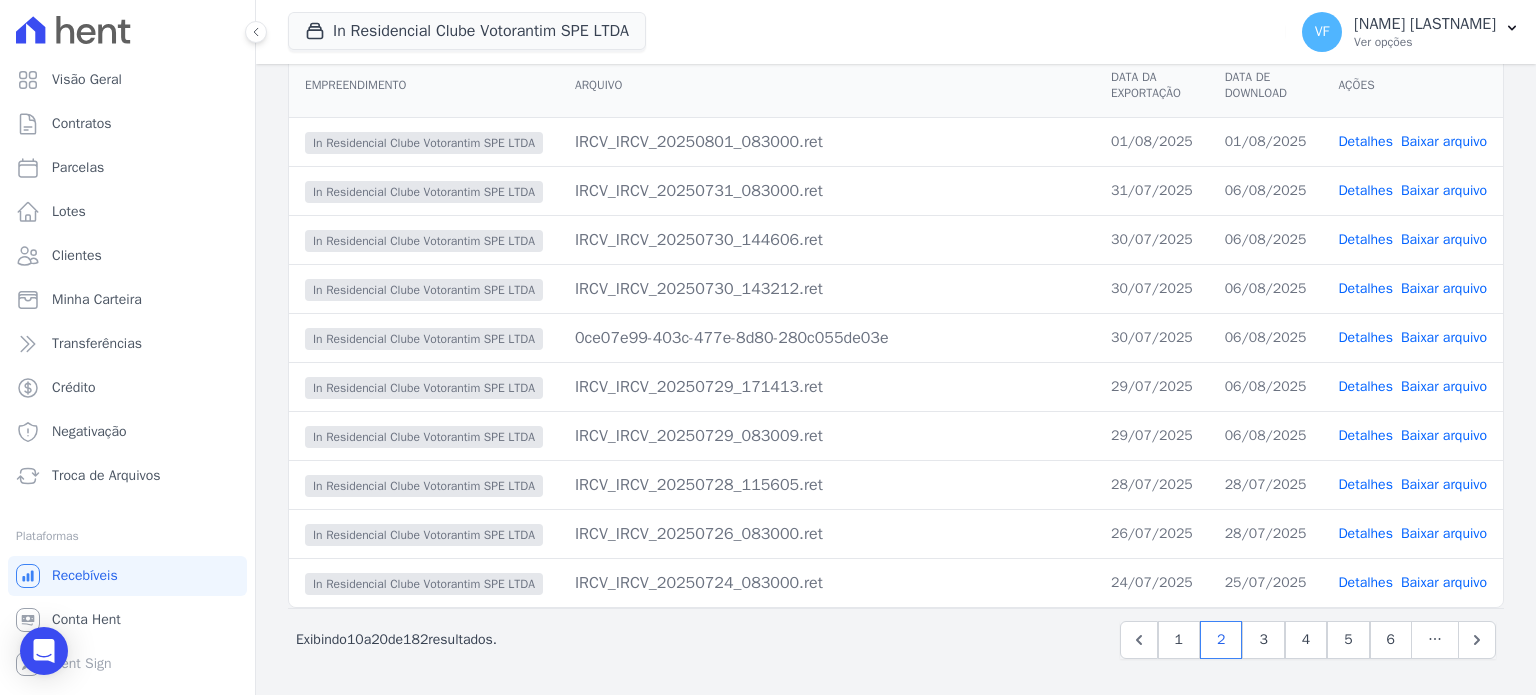 click on "In Residencial Clube Votorantim SPE LTDA" at bounding box center (424, 337) 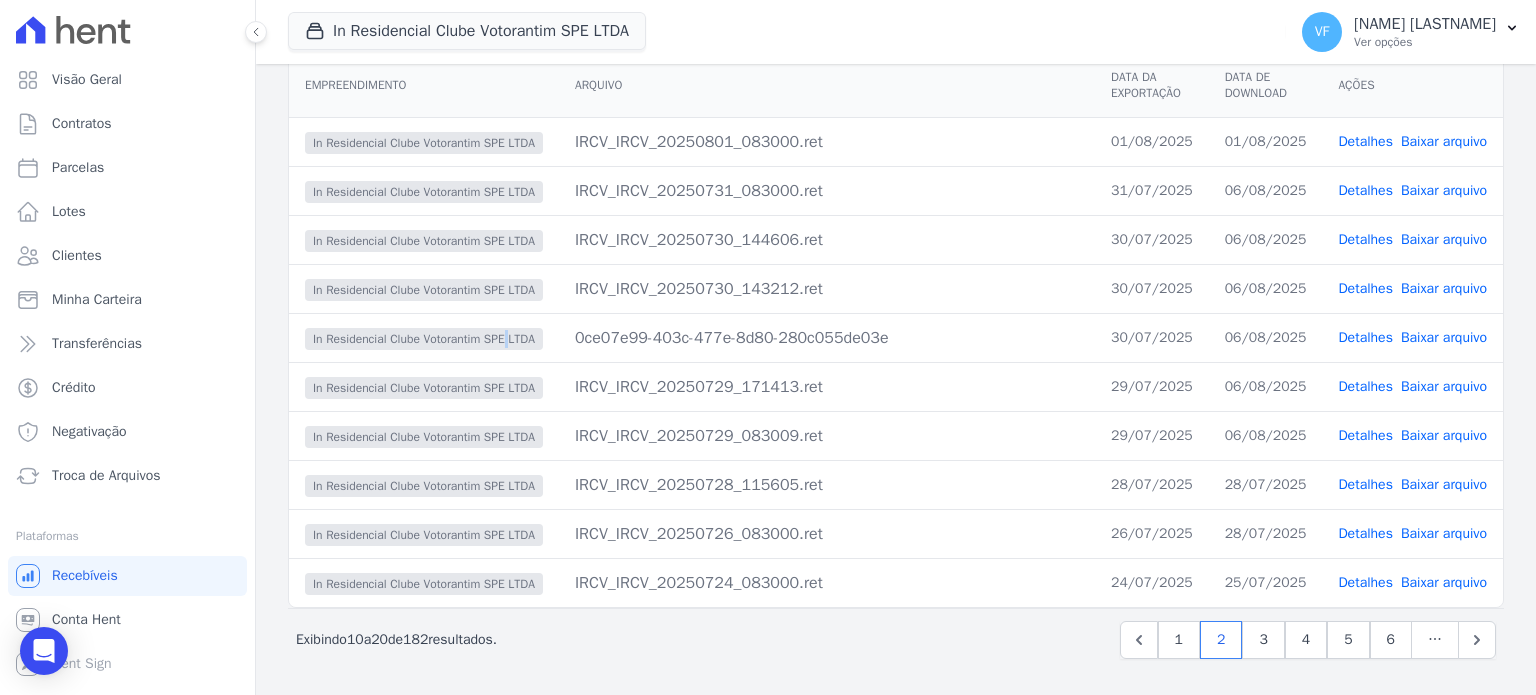 click on "In Residencial Clube Votorantim SPE LTDA" at bounding box center [424, 339] 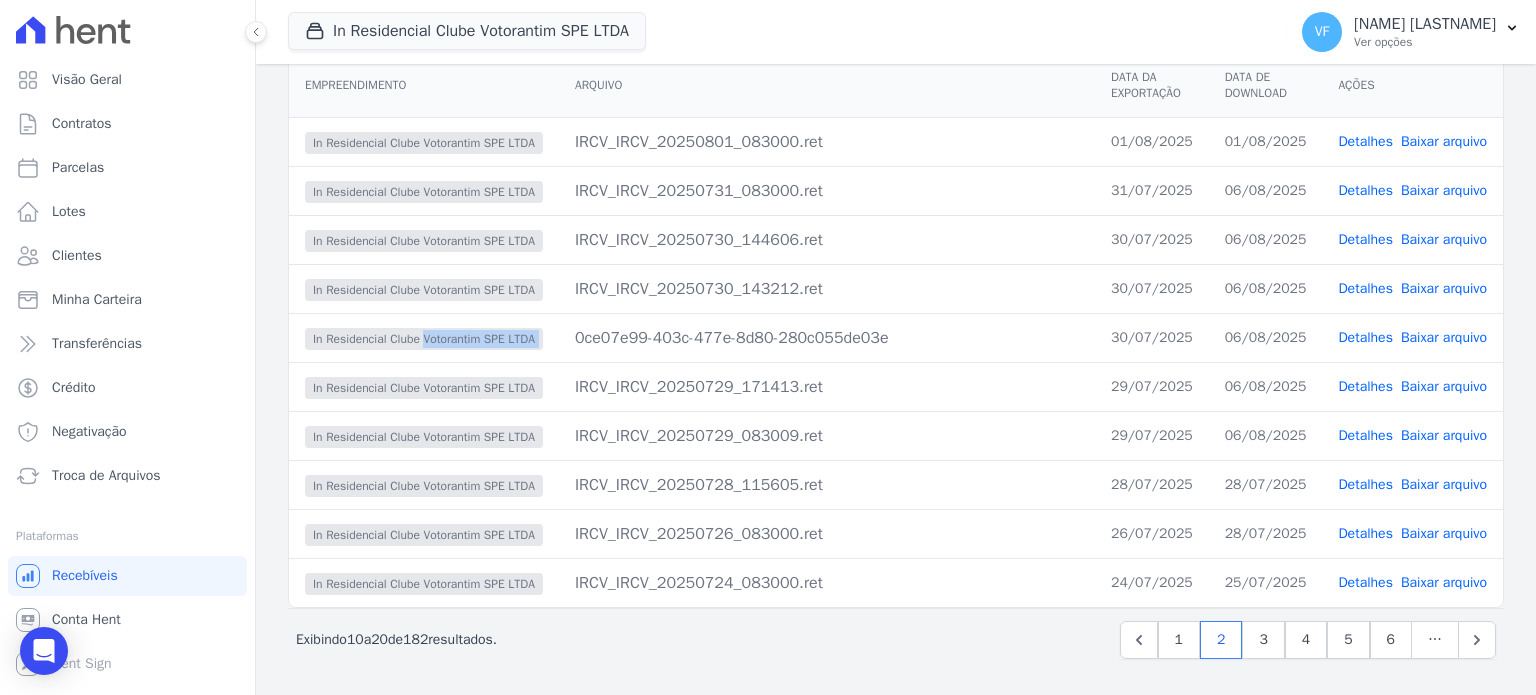 click on "In Residencial Clube Votorantim SPE LTDA" at bounding box center [424, 339] 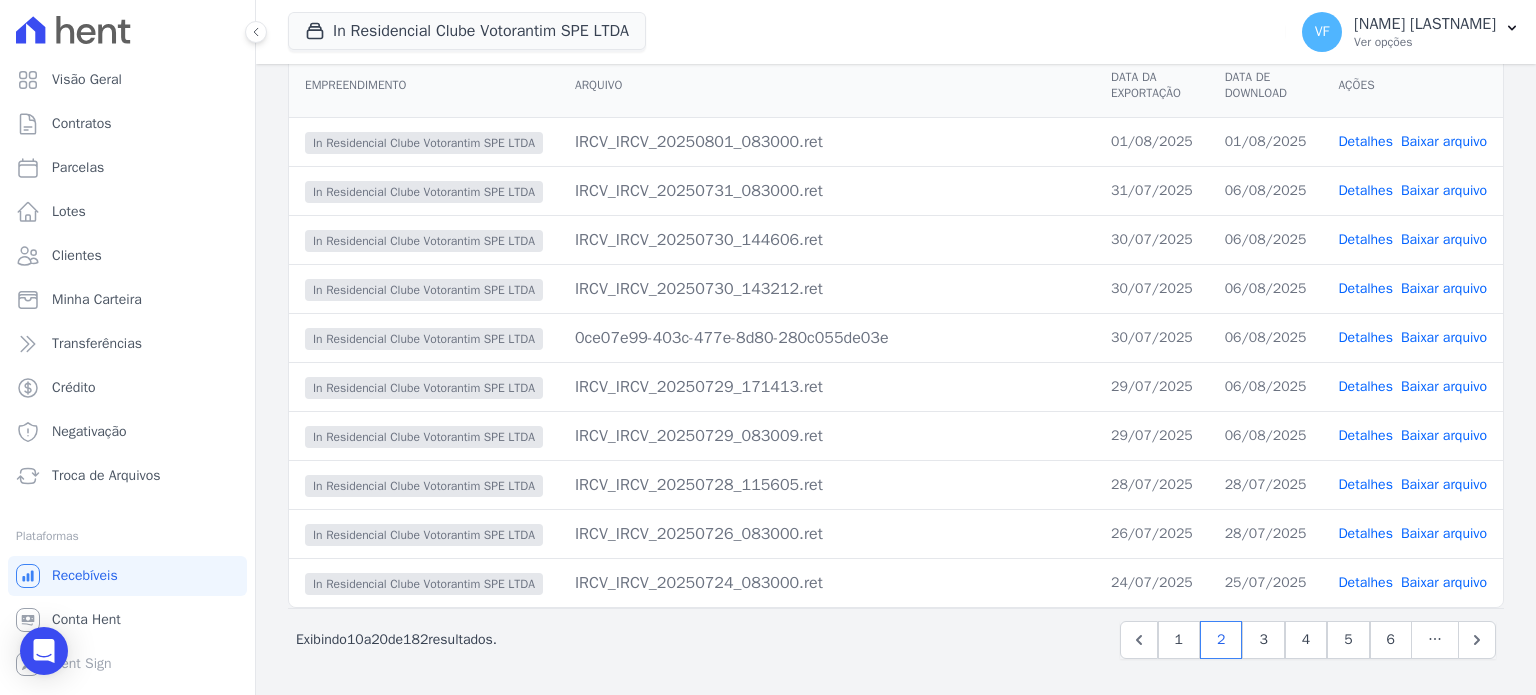 click on "0ce07e99-403c-477e-8d80-280c055de03e" at bounding box center (827, 338) 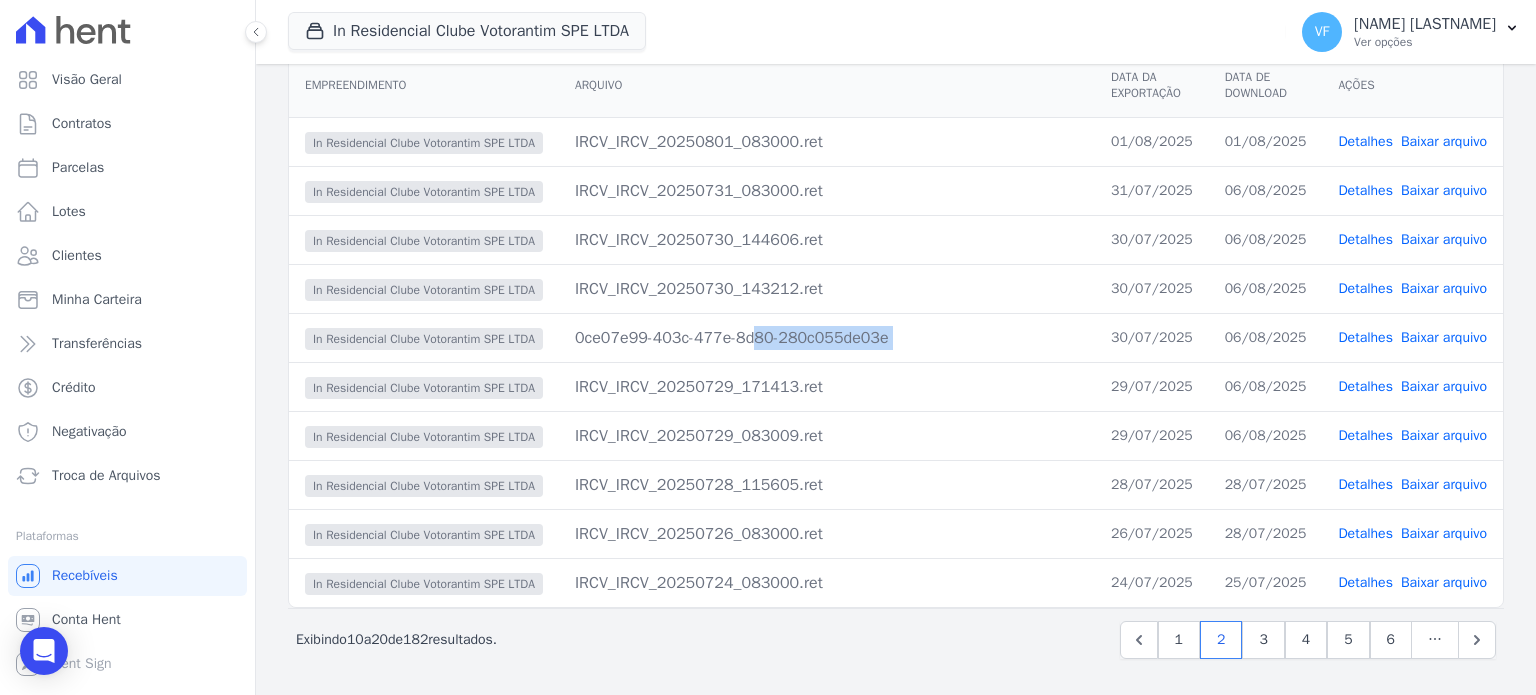click on "0ce07e99-403c-477e-8d80-280c055de03e" at bounding box center (827, 338) 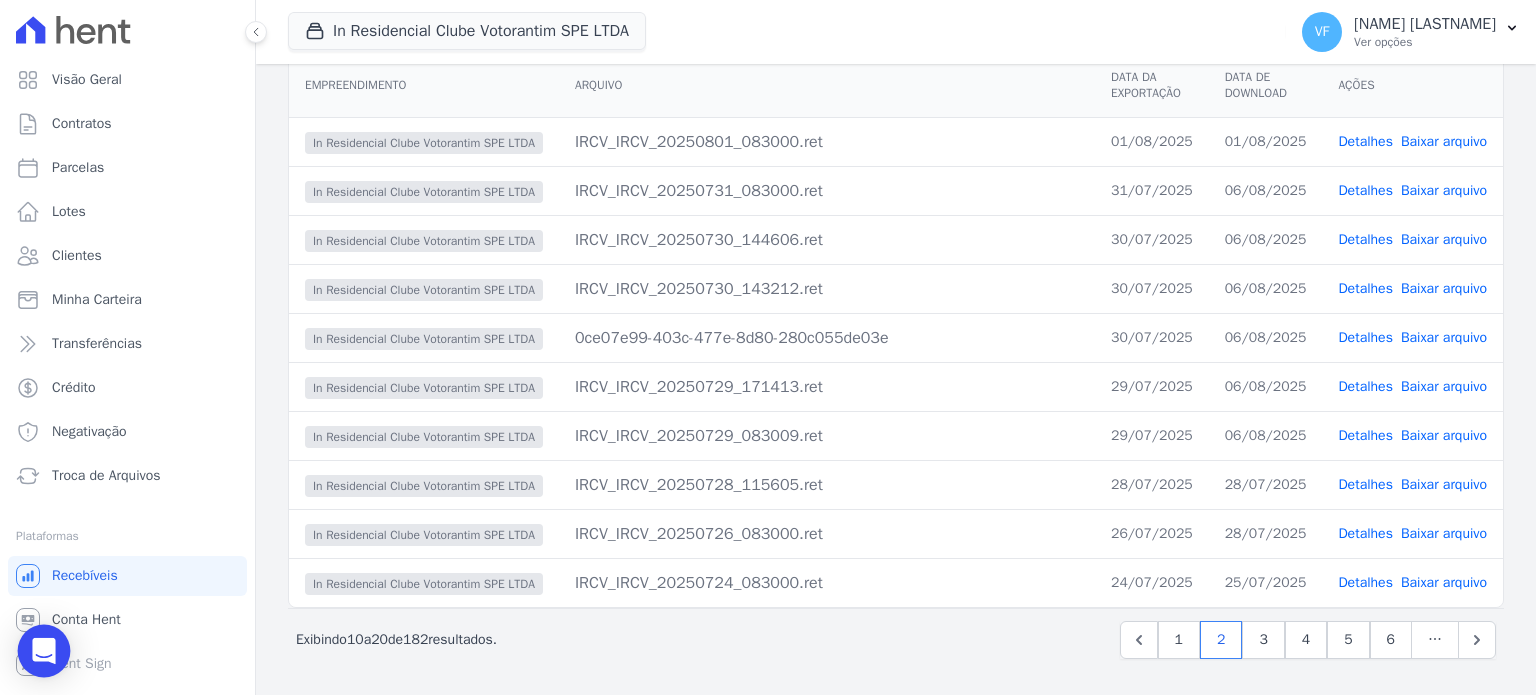 click at bounding box center [44, 651] 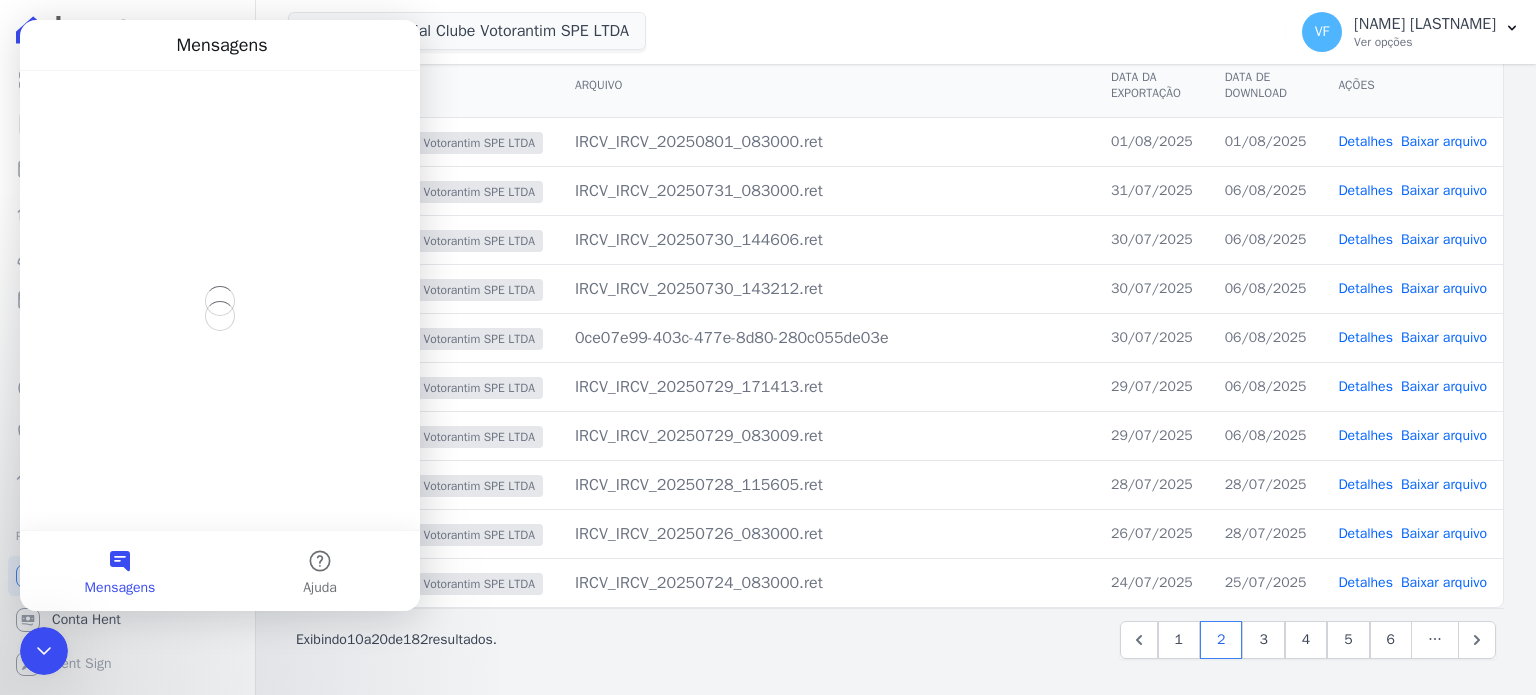 scroll, scrollTop: 0, scrollLeft: 0, axis: both 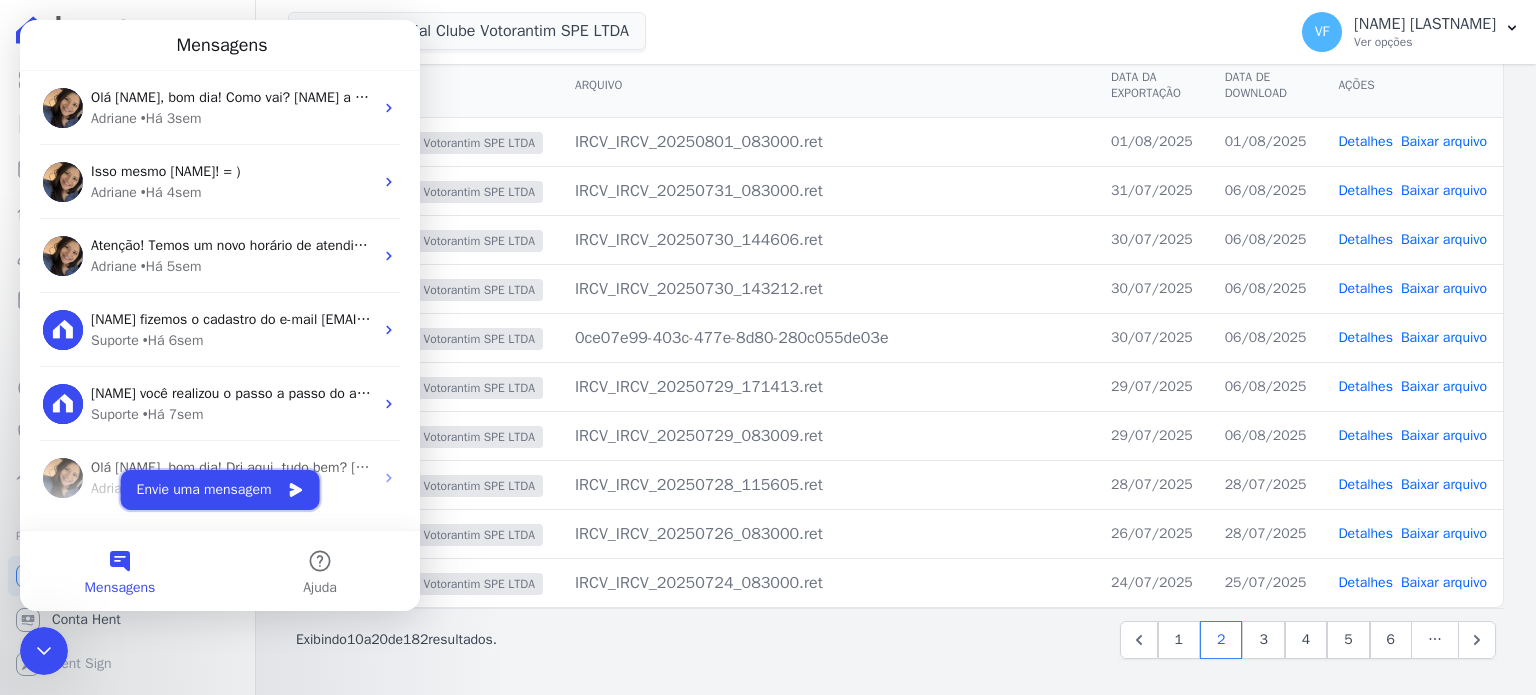 click on "Envie uma mensagem" at bounding box center [220, 490] 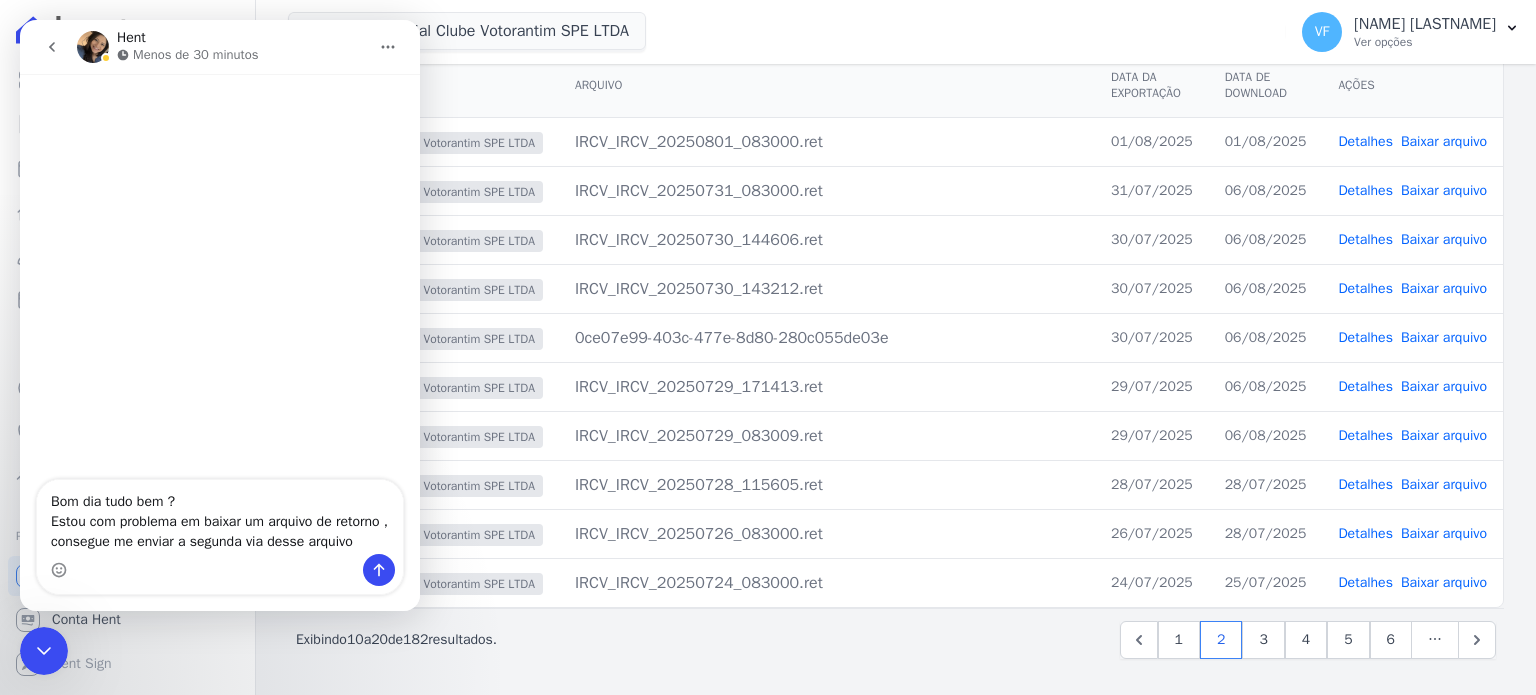 type on "Bom dia tudo bem ?
Estou com problema em baixar um arquivo de retorno , consegue me enviar a segunda via desse arquivo" 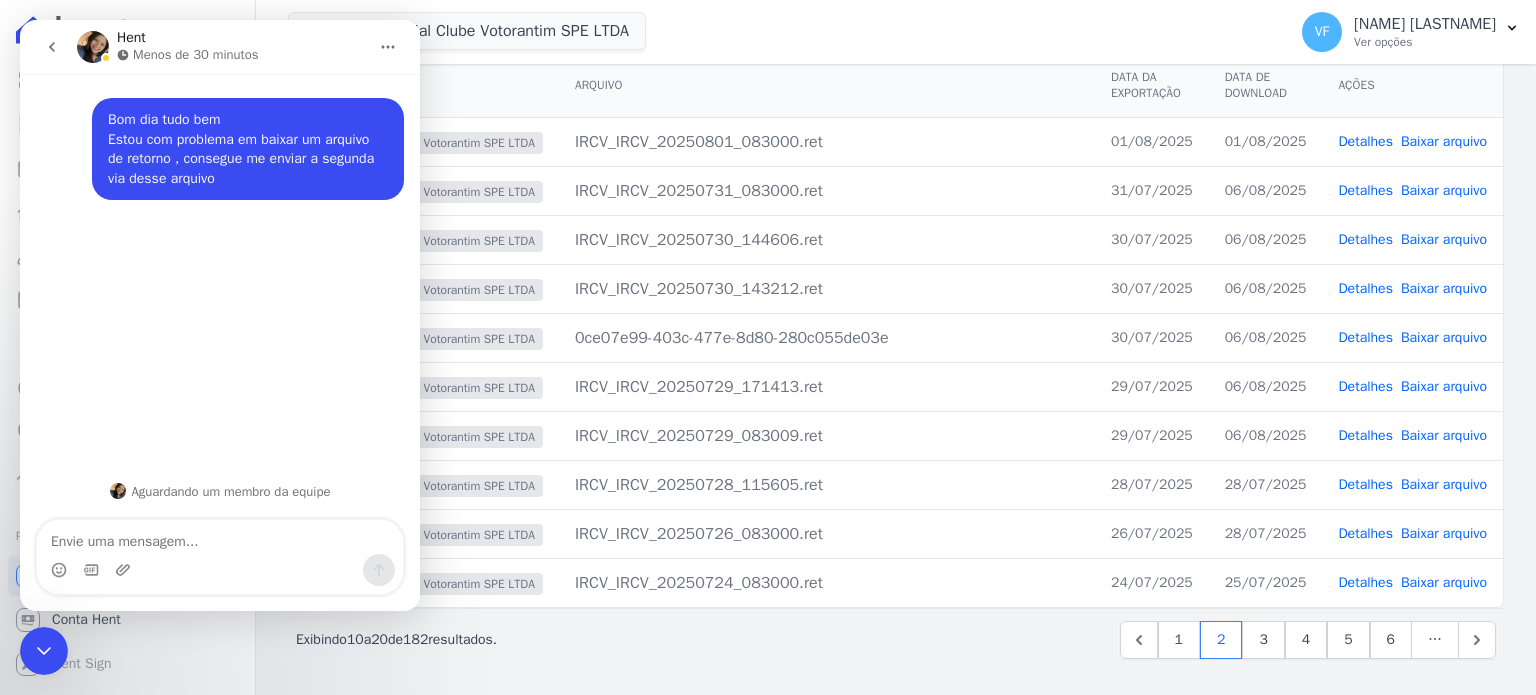 click at bounding box center [220, 537] 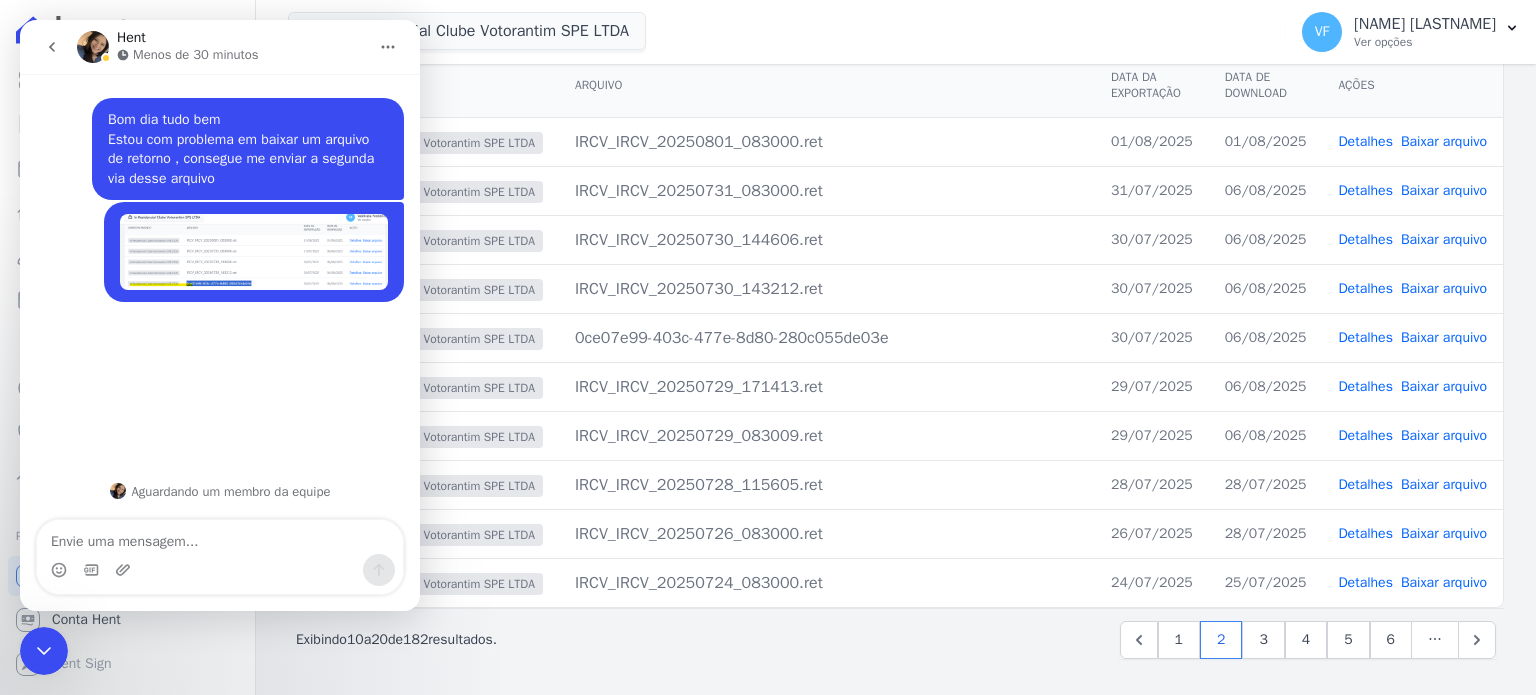 click at bounding box center (220, 537) 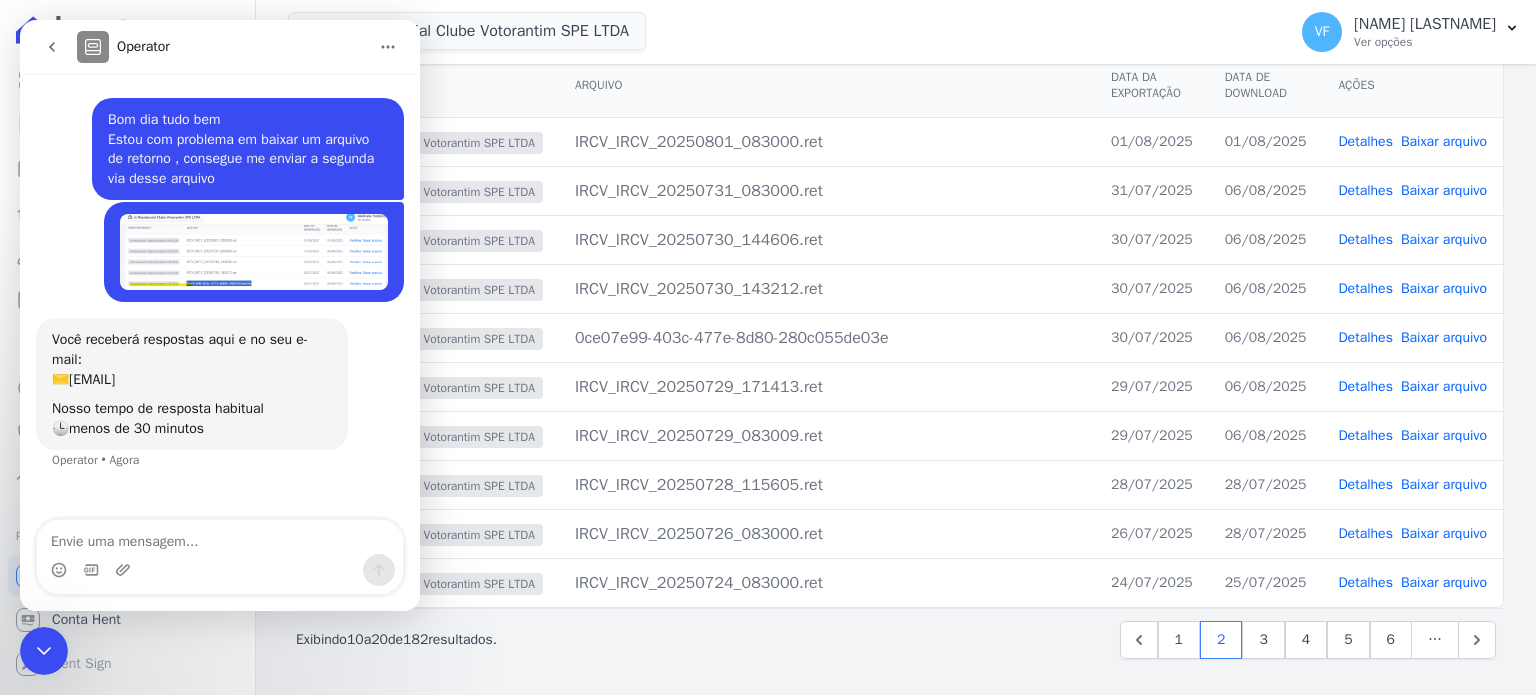 click on "Baixar arquivo" at bounding box center (1444, 337) 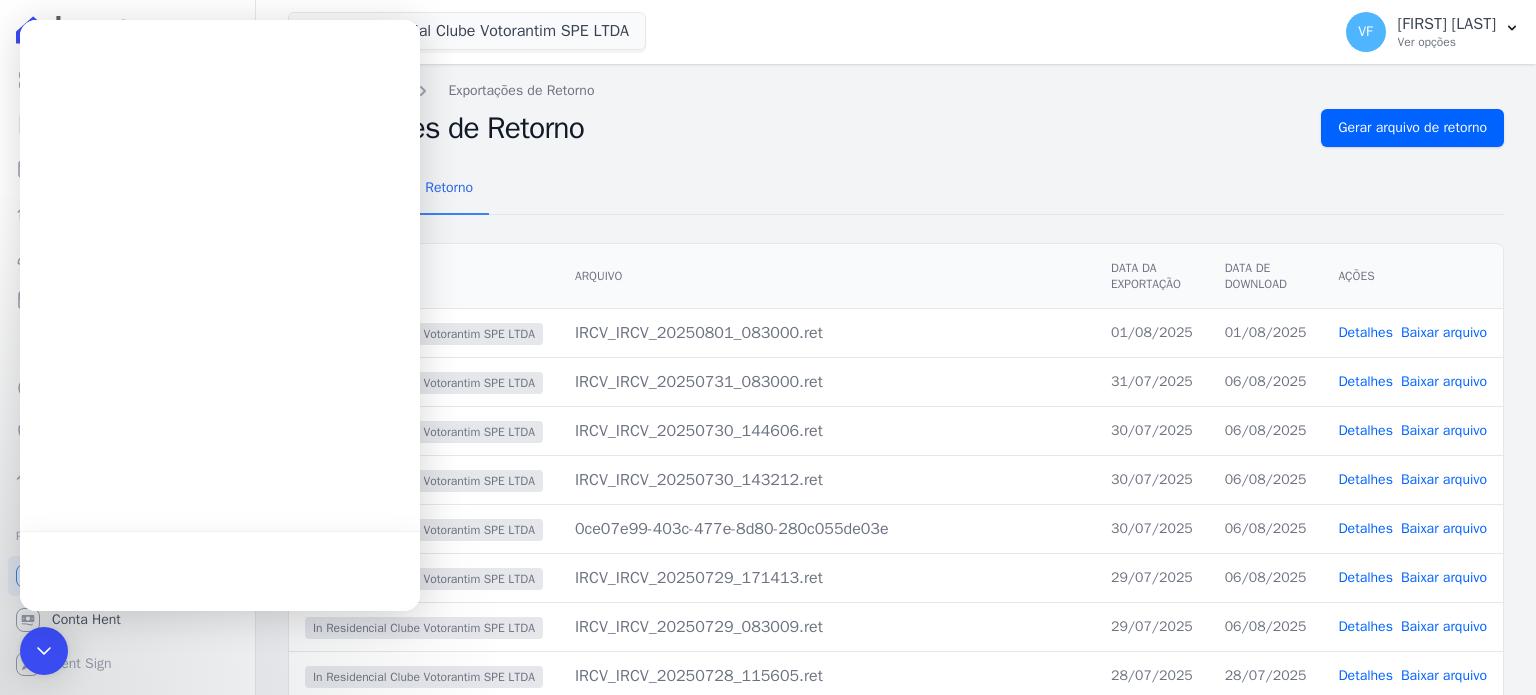 scroll, scrollTop: 0, scrollLeft: 0, axis: both 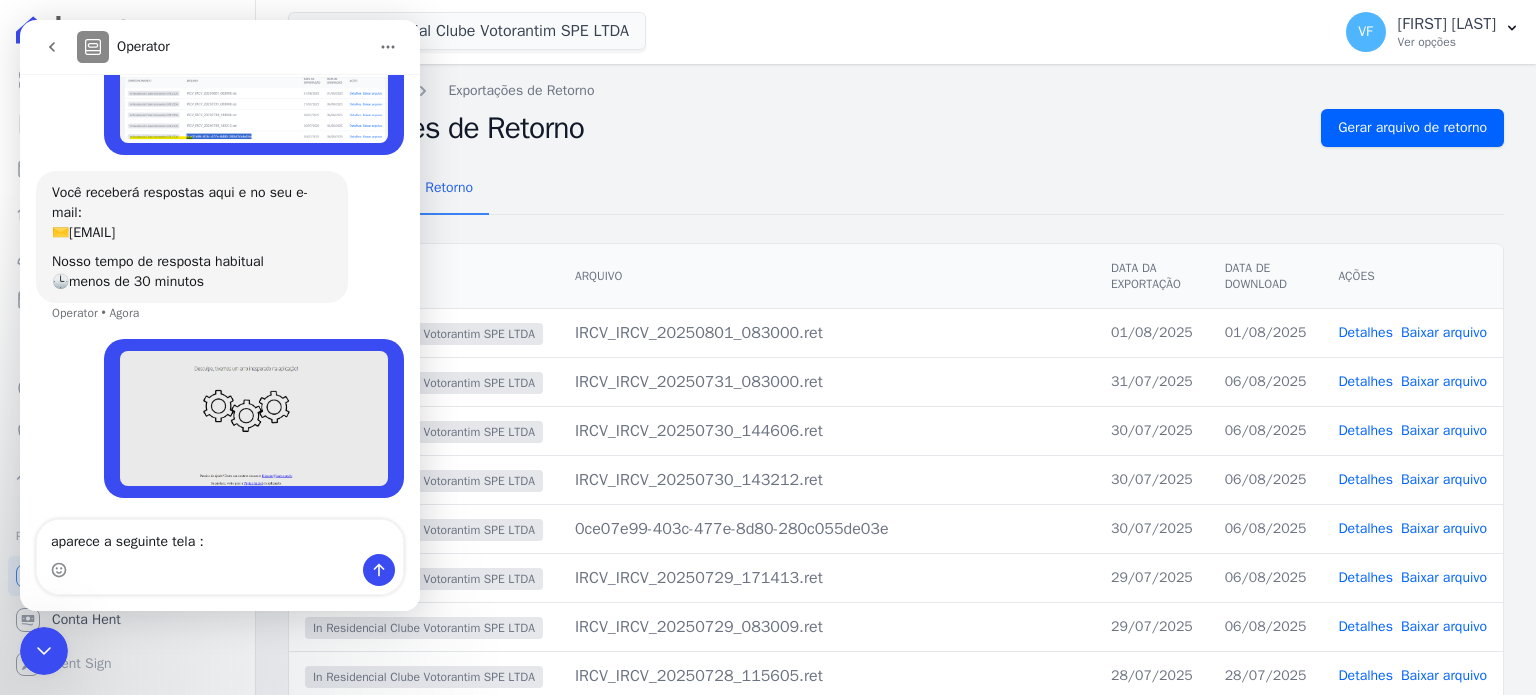 click on "aparece a seguinte tela :" at bounding box center [220, 537] 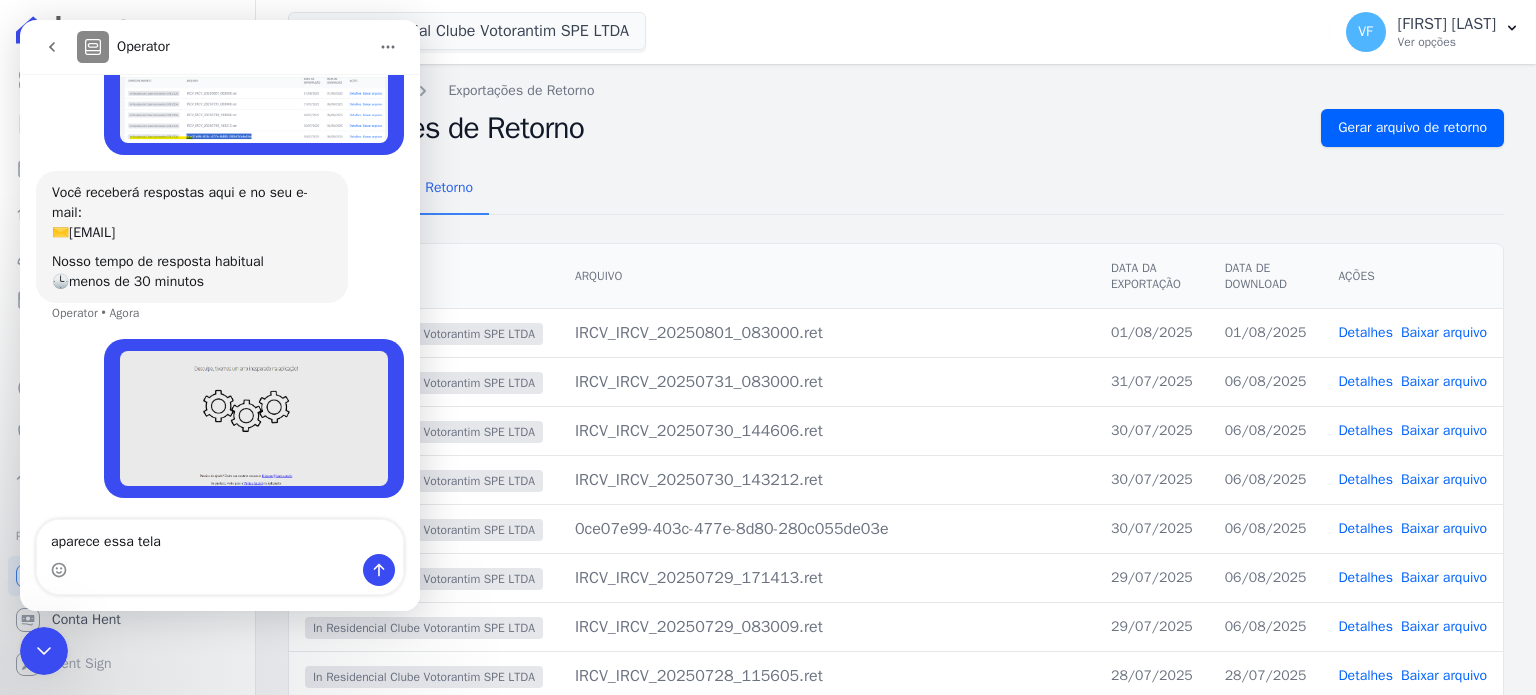 type on "aparece essa tela" 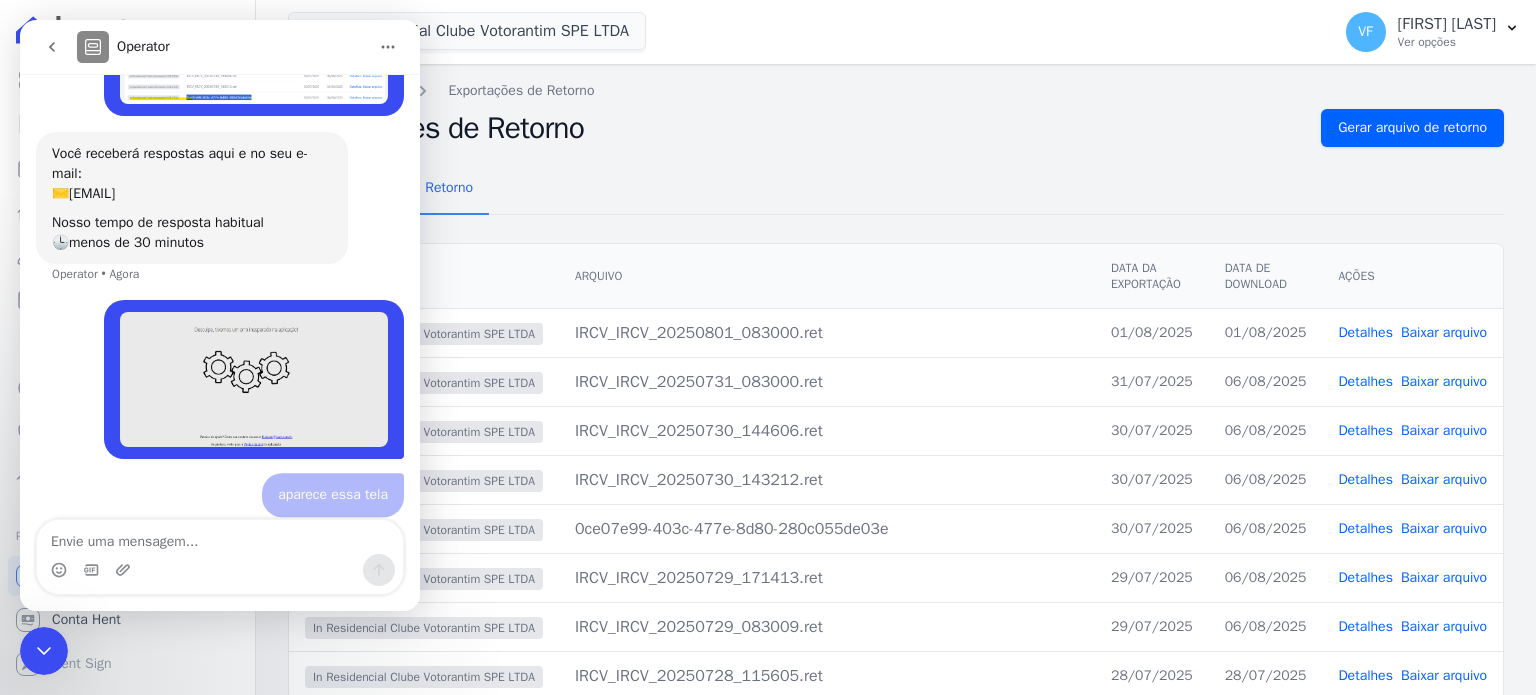 scroll, scrollTop: 192, scrollLeft: 0, axis: vertical 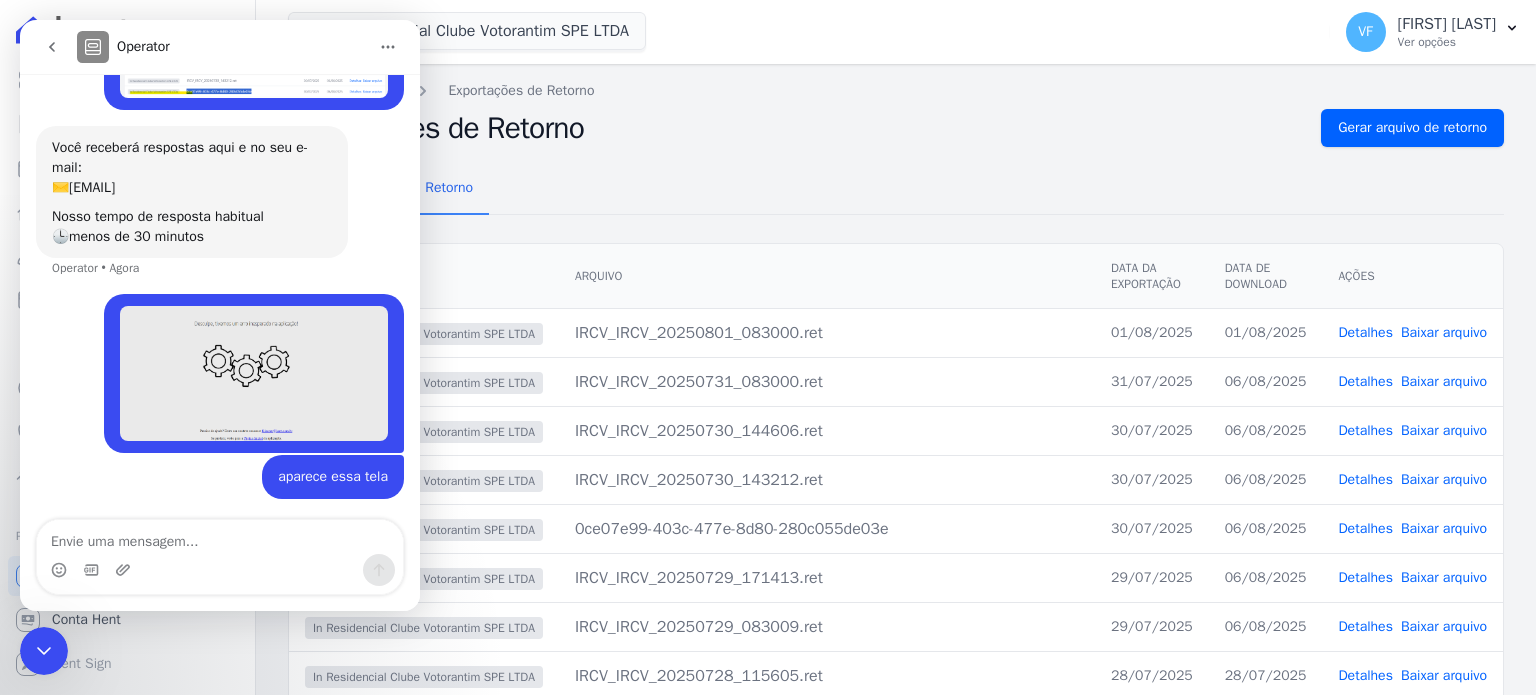 click at bounding box center [52, 47] 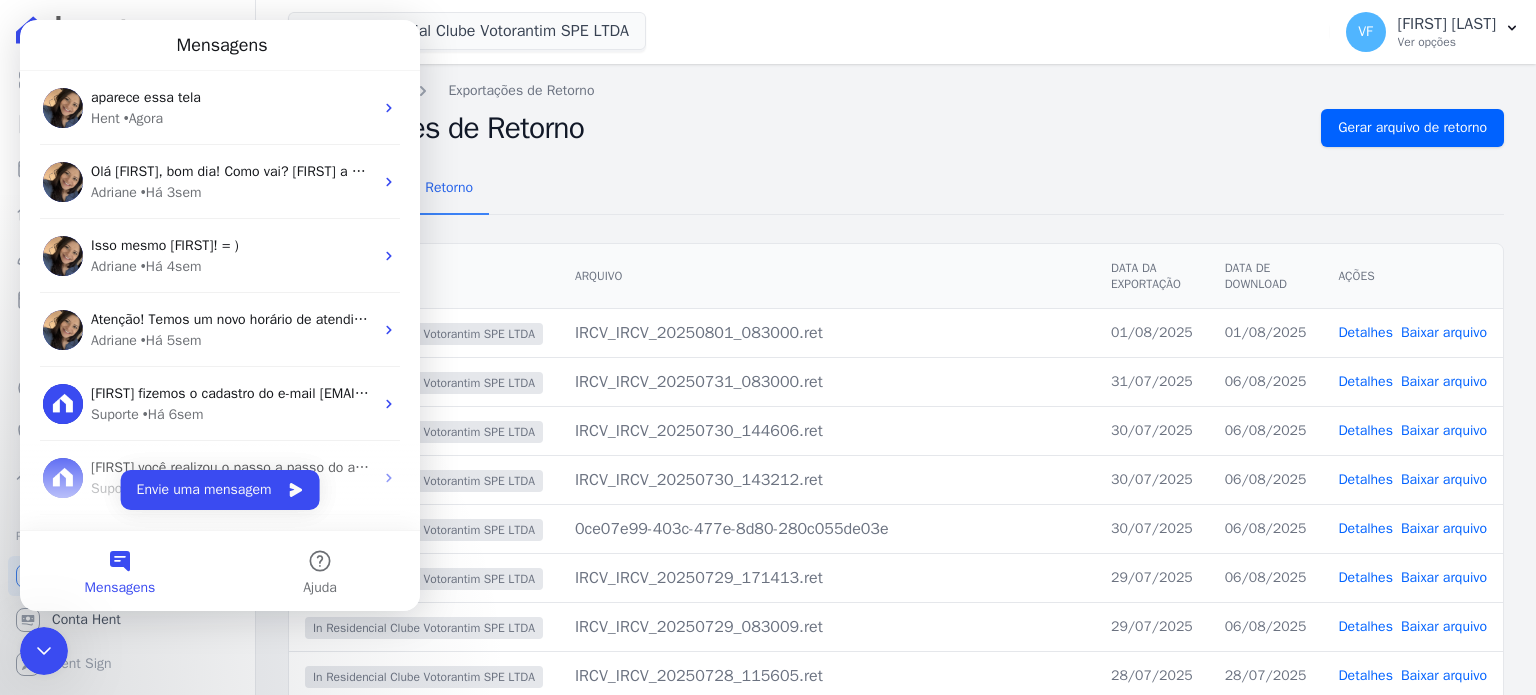 scroll, scrollTop: 0, scrollLeft: 0, axis: both 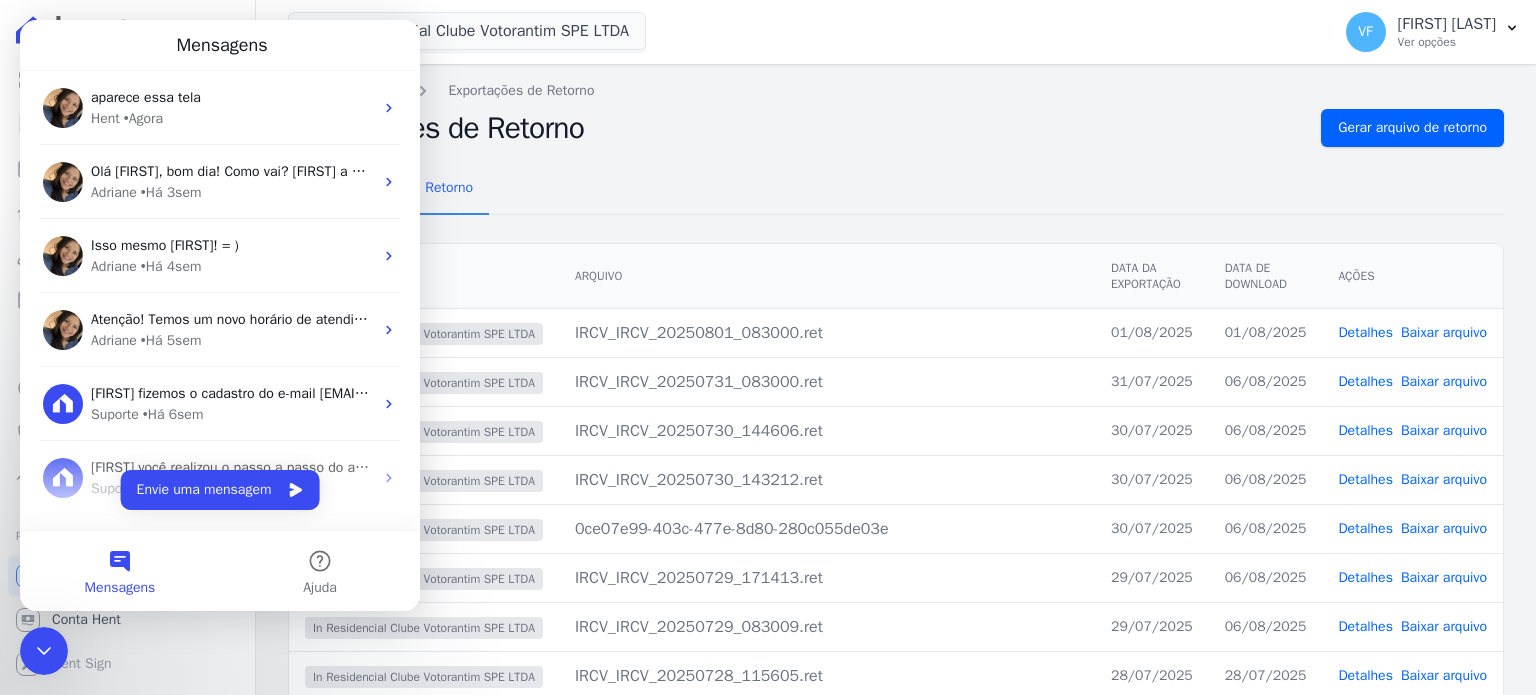 click on "In [COMPANY] Votorantim SPE LTDA
[COMPANY]
[COMPANY]
IN [COMPANY] Votorantim SPE LTDA
Aplicar" at bounding box center [805, 32] 